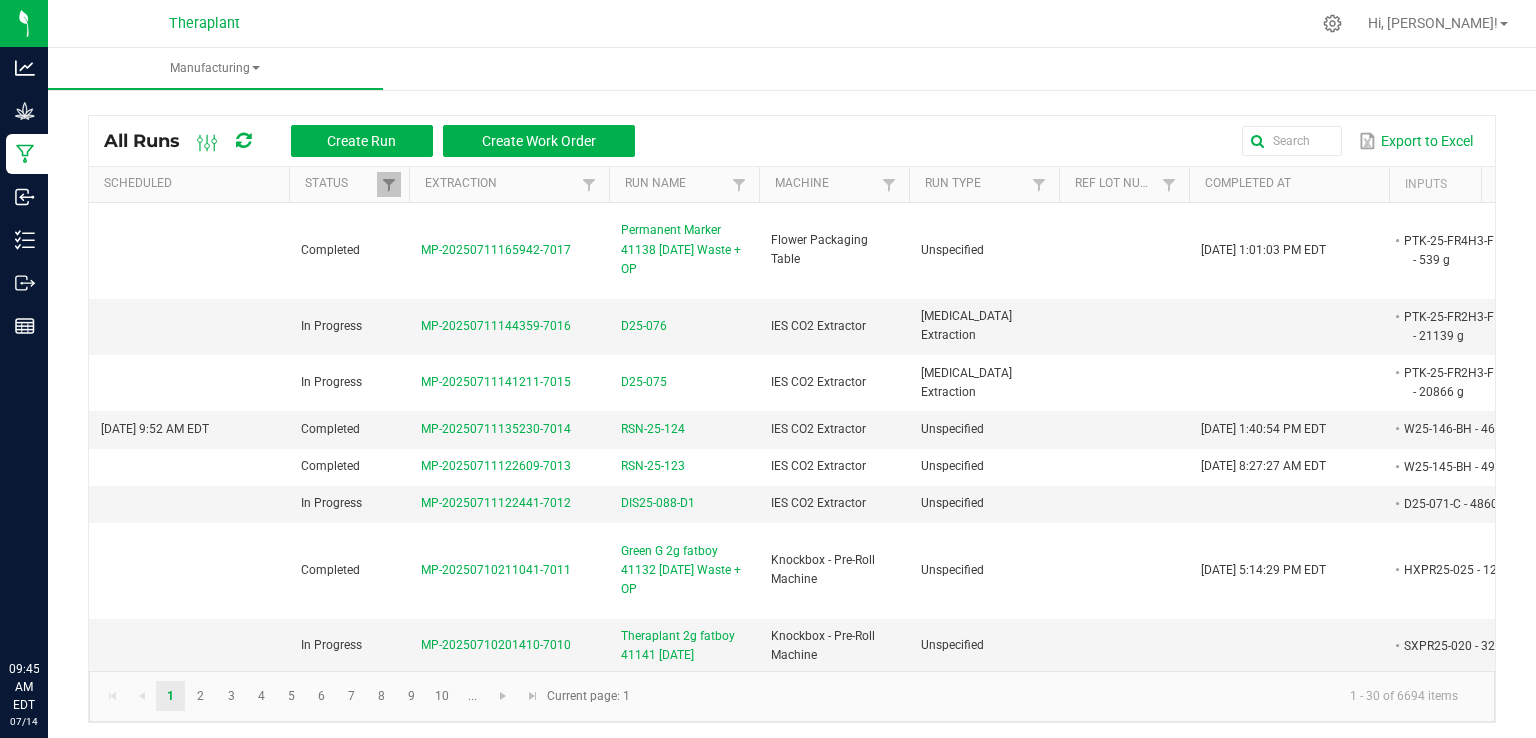 scroll, scrollTop: 0, scrollLeft: 0, axis: both 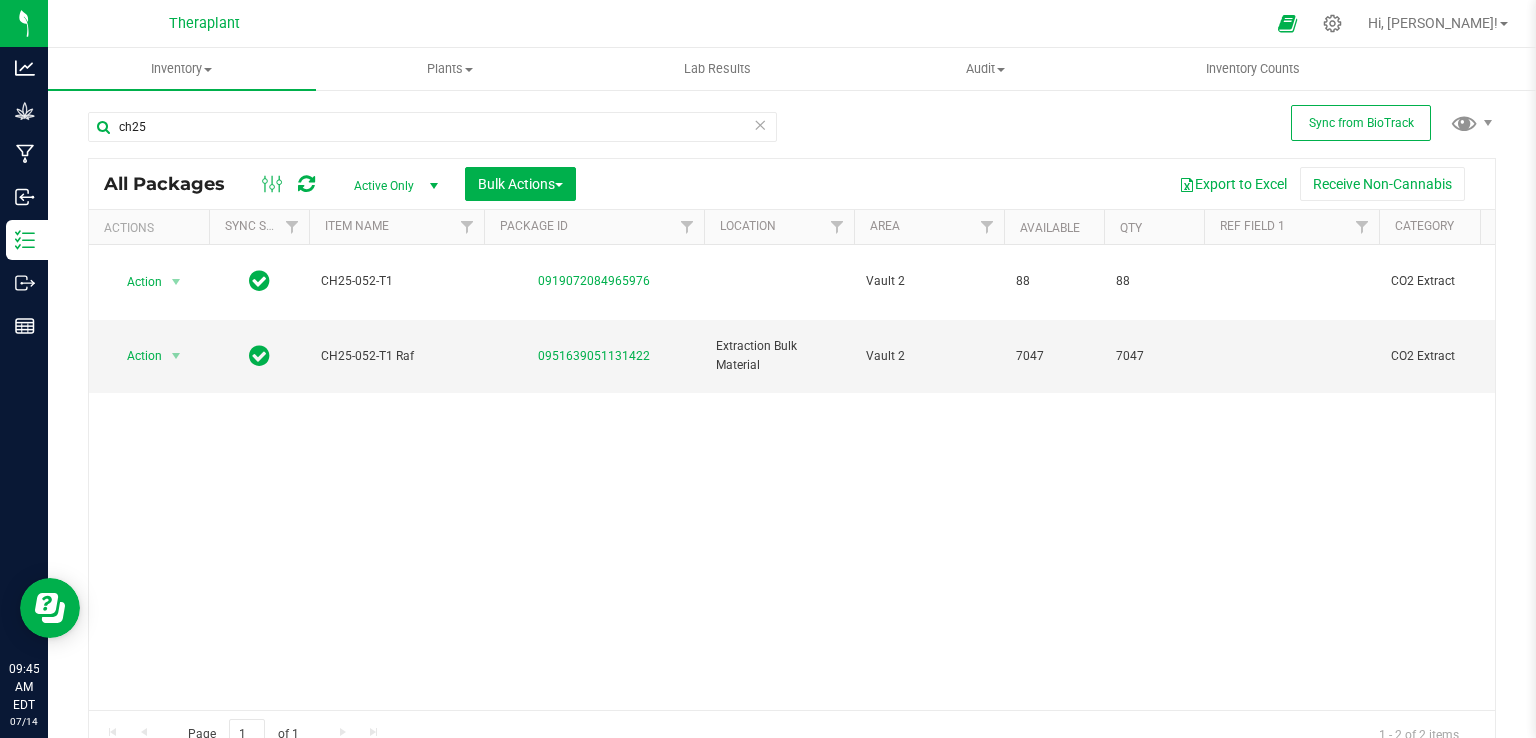 click at bounding box center [760, 124] 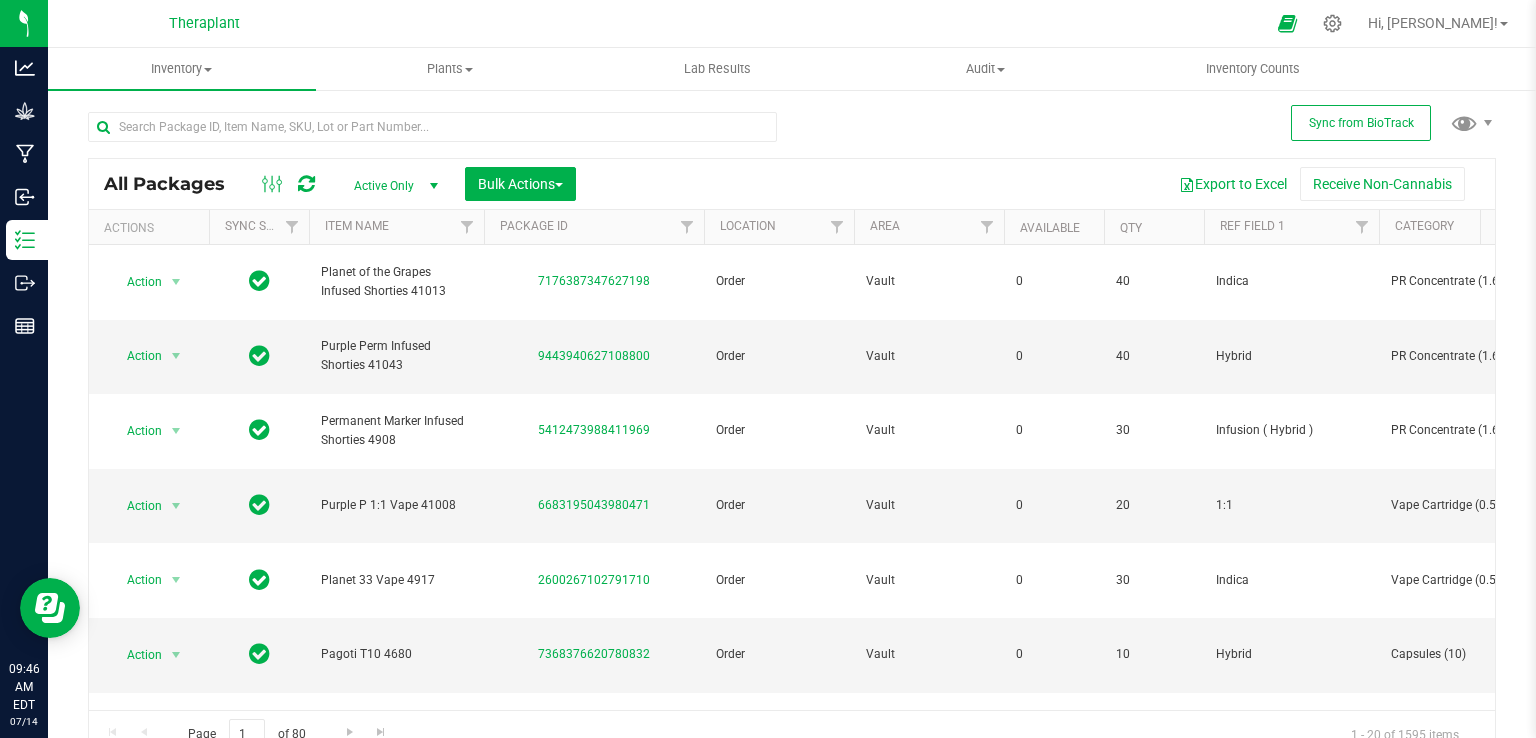 scroll, scrollTop: 0, scrollLeft: 0, axis: both 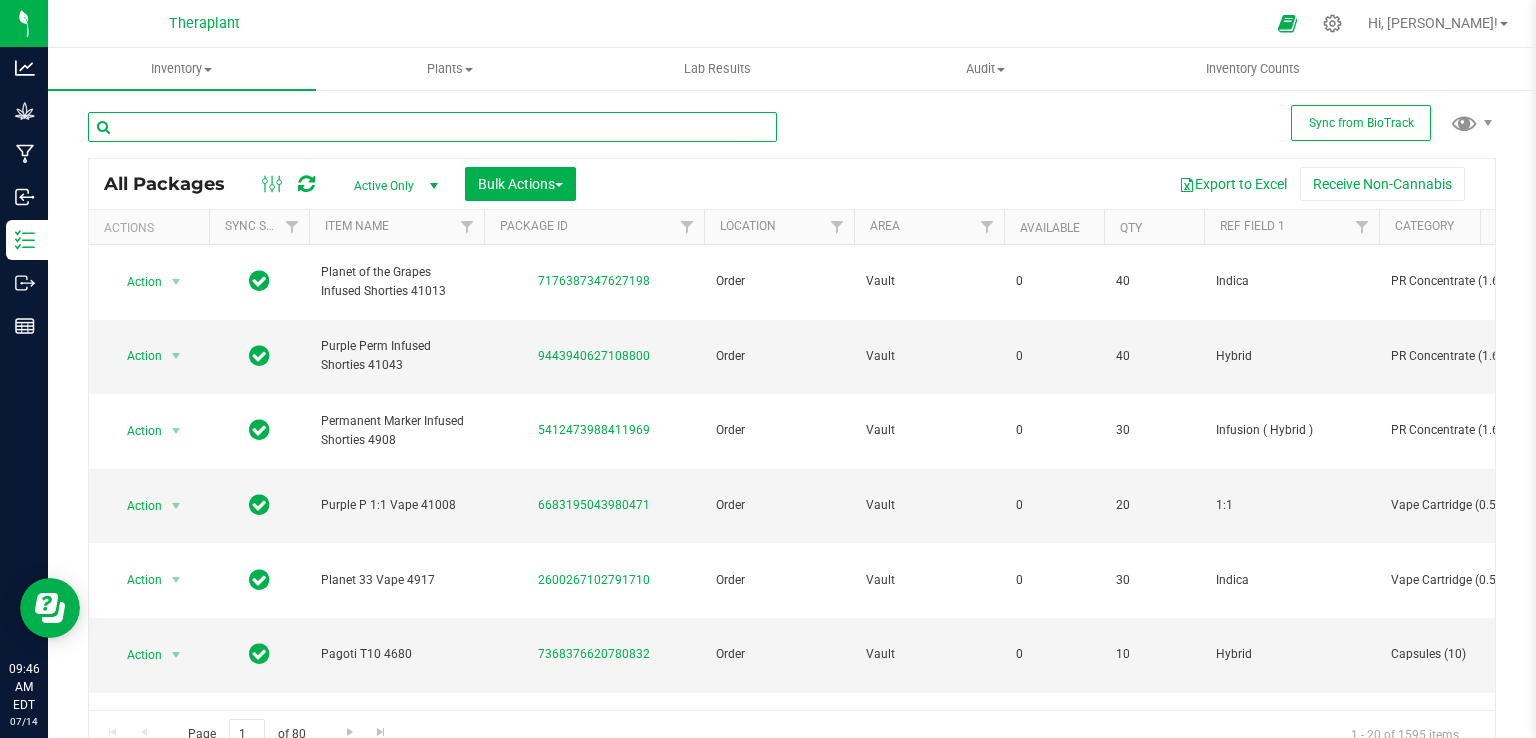 click at bounding box center (432, 127) 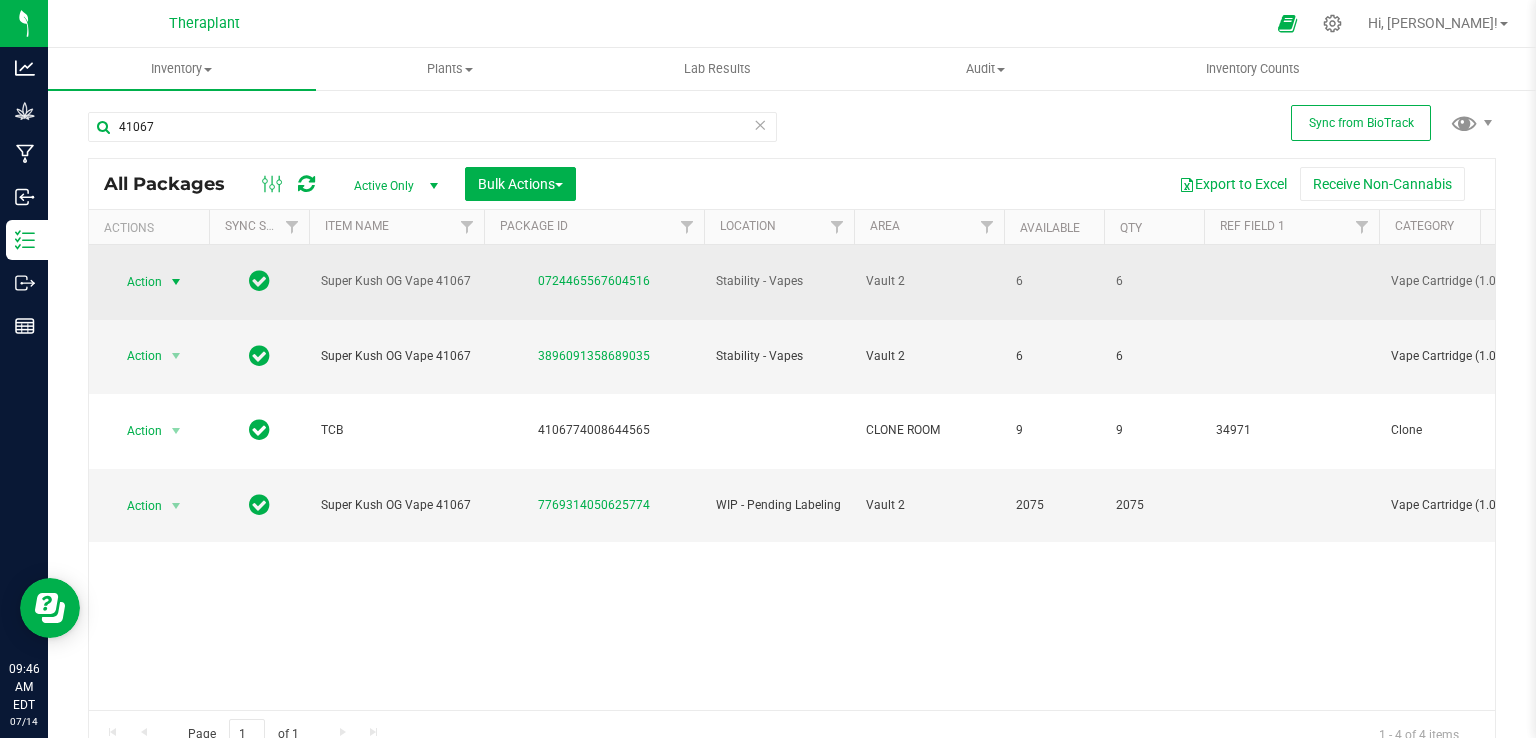 click on "Action" at bounding box center (136, 282) 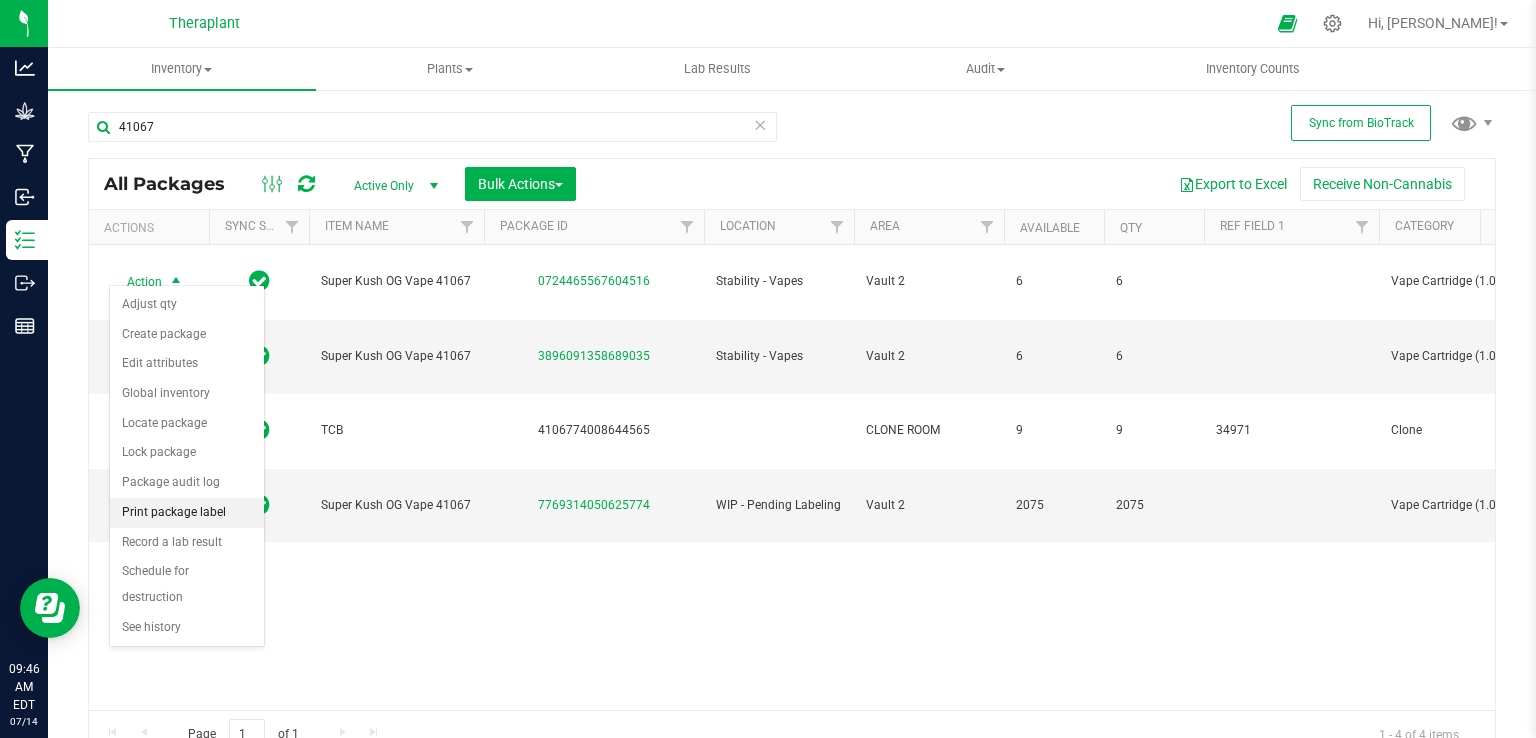 click on "Print package label" at bounding box center (187, 513) 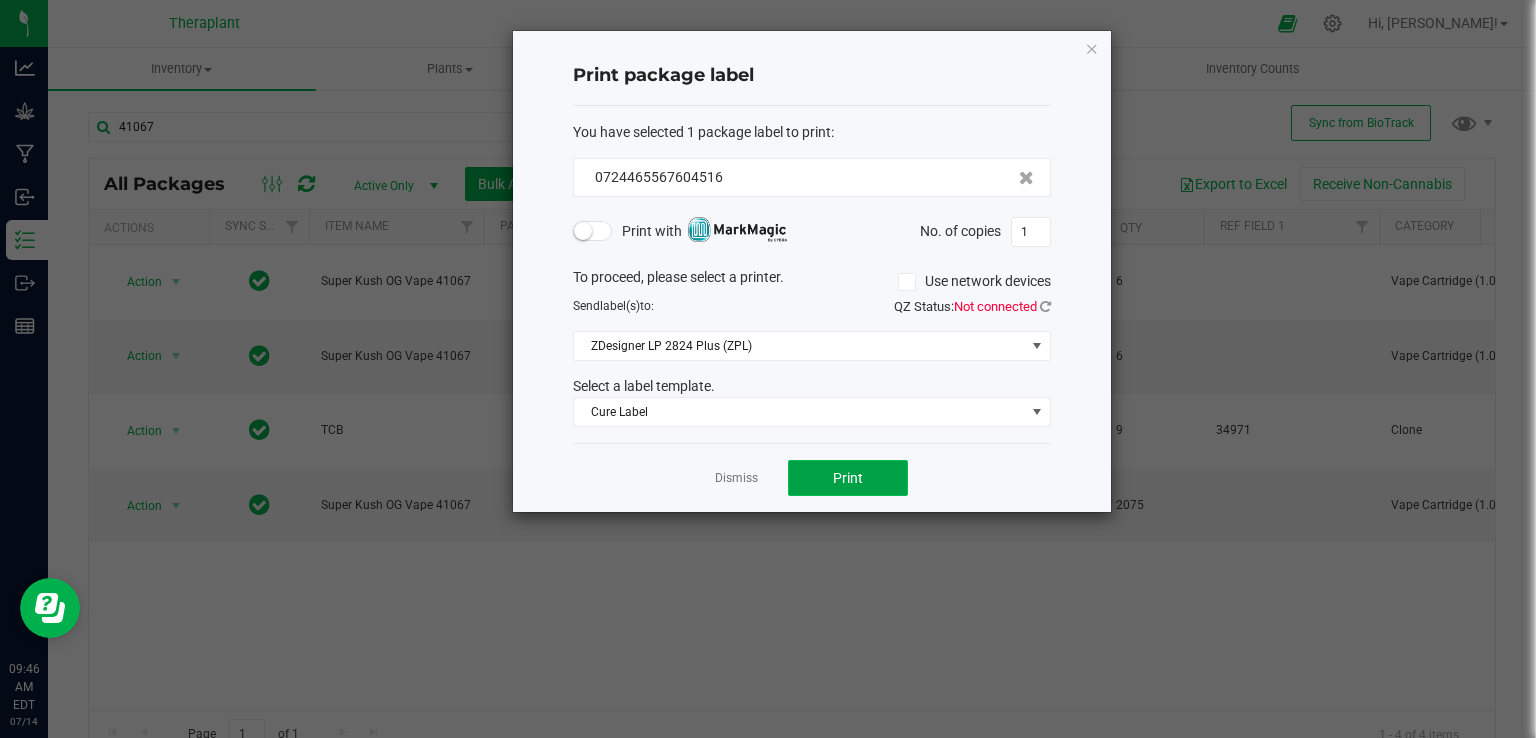 click on "Print" 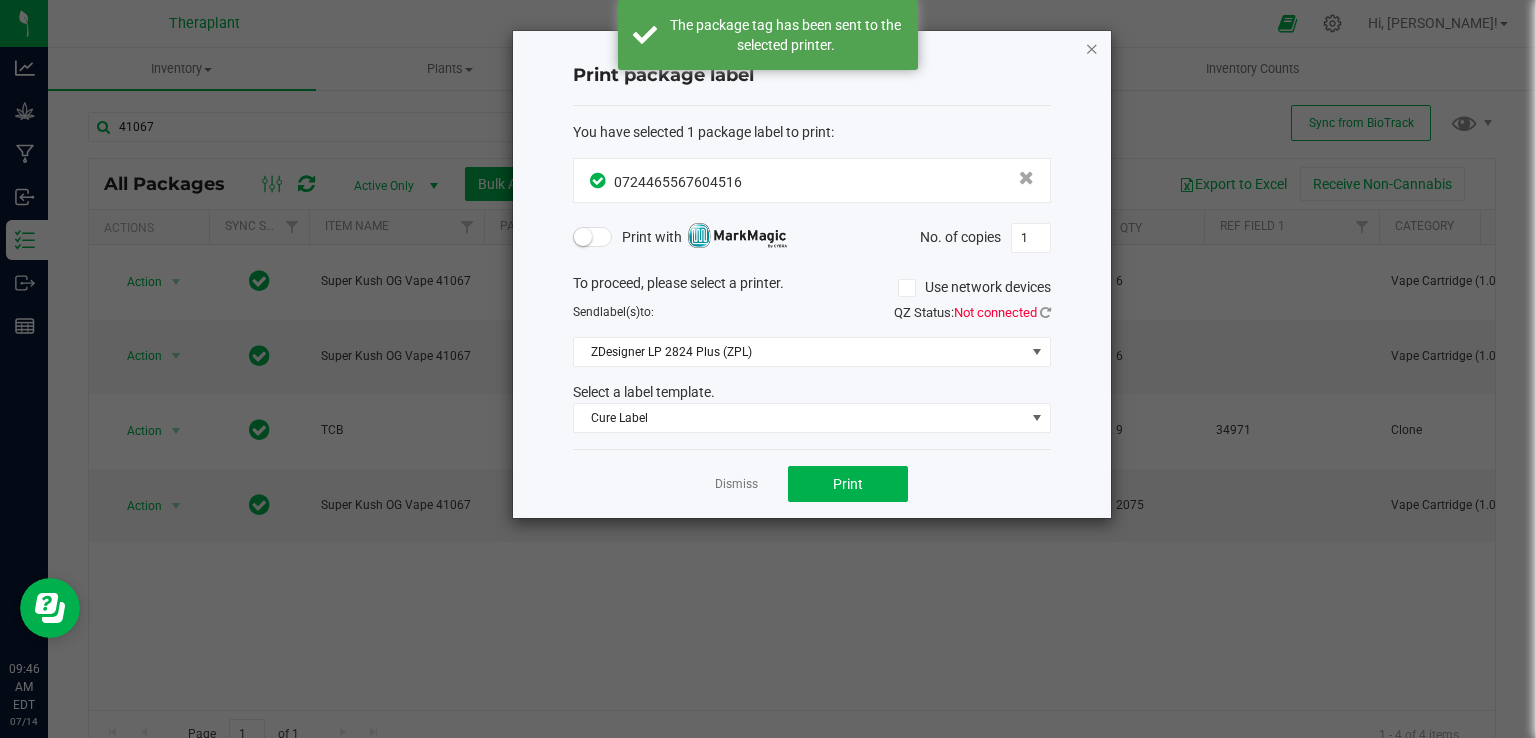 click 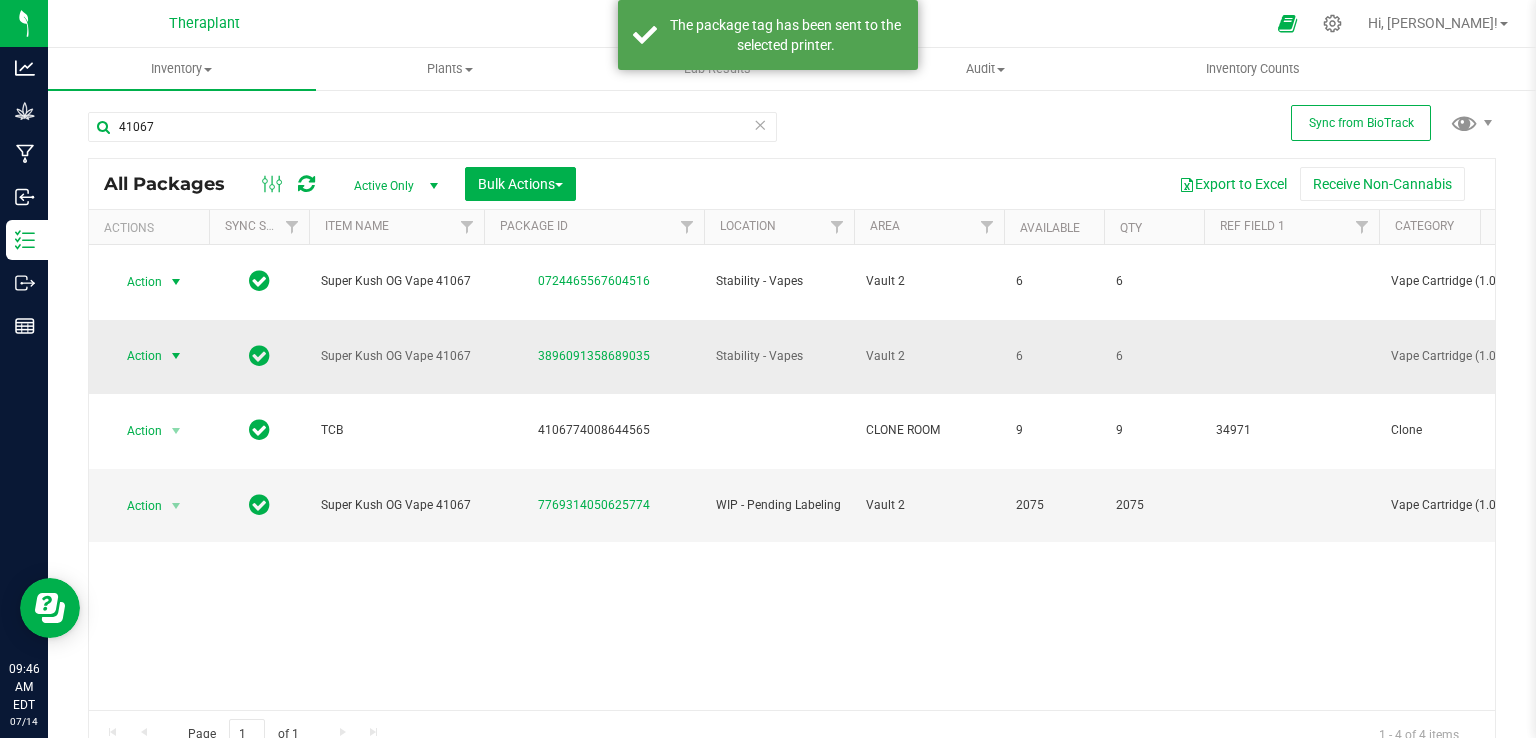 click on "Action" at bounding box center [136, 356] 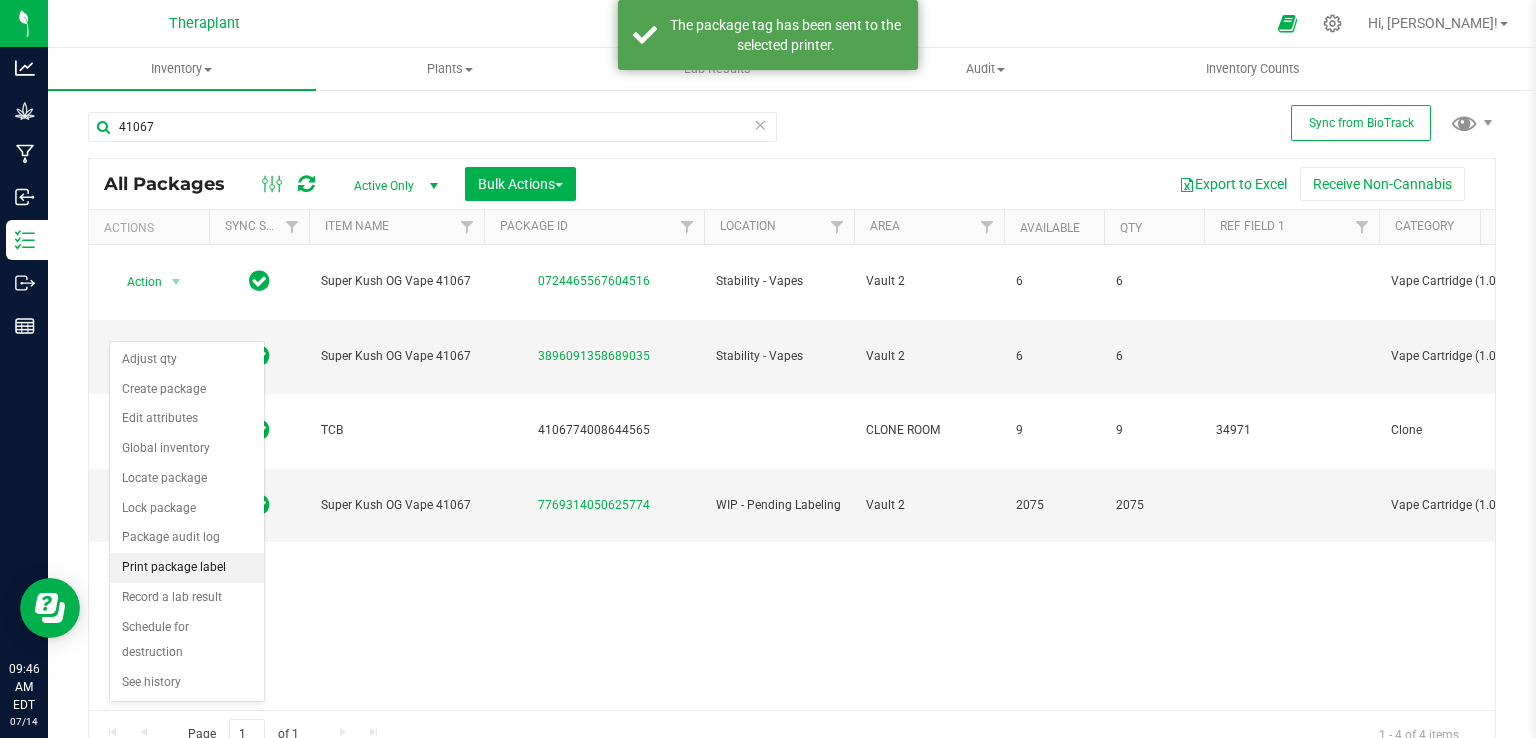 click on "Print package label" at bounding box center (187, 568) 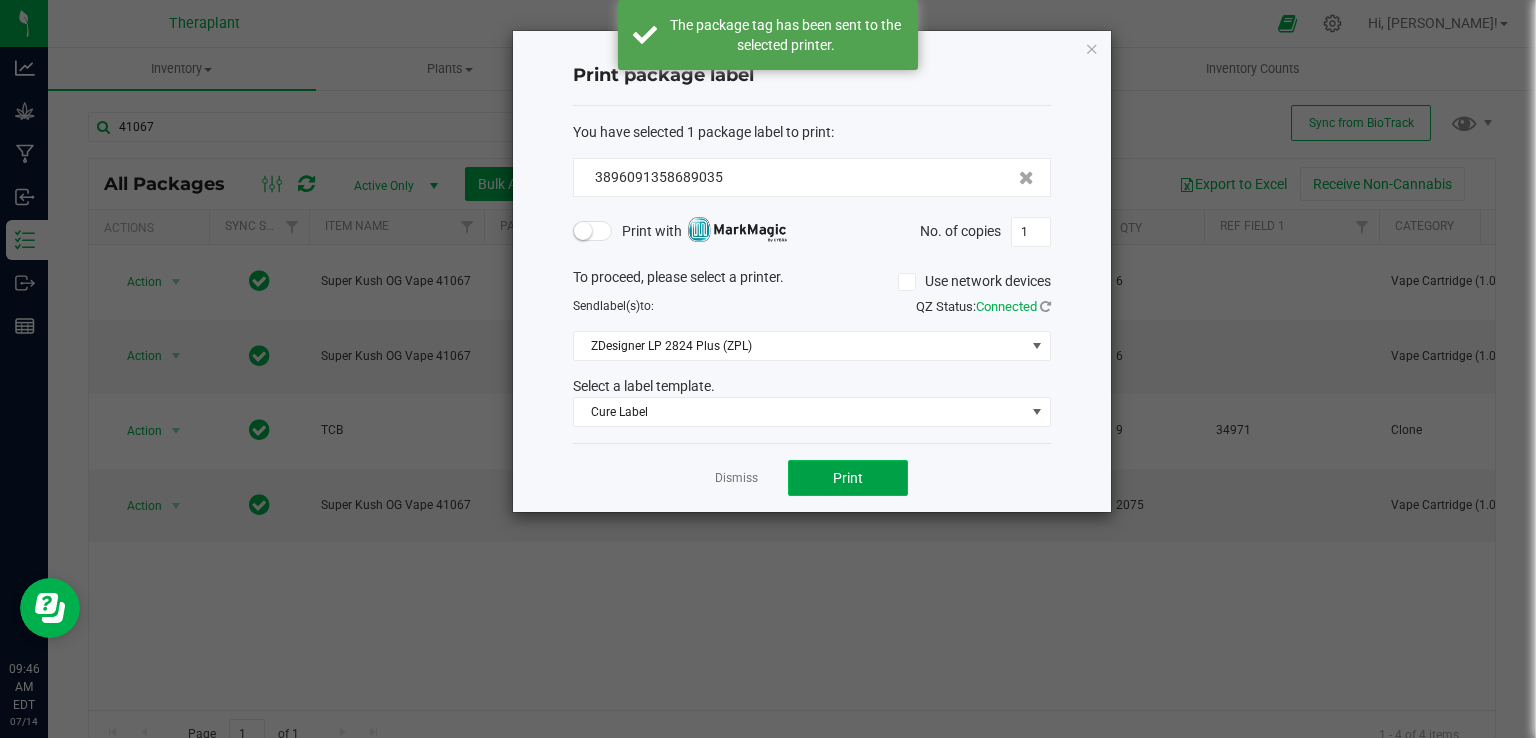 click on "Print" 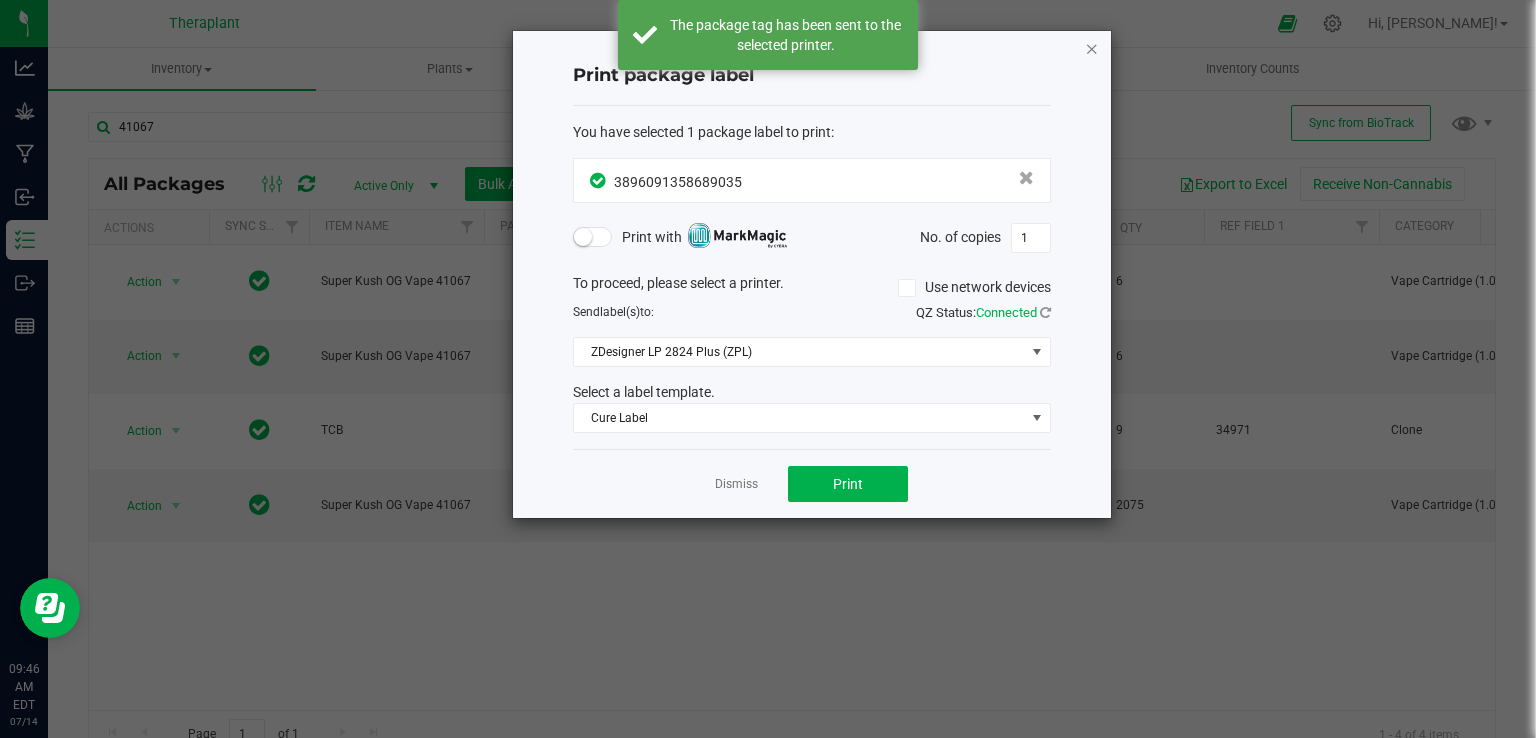 click 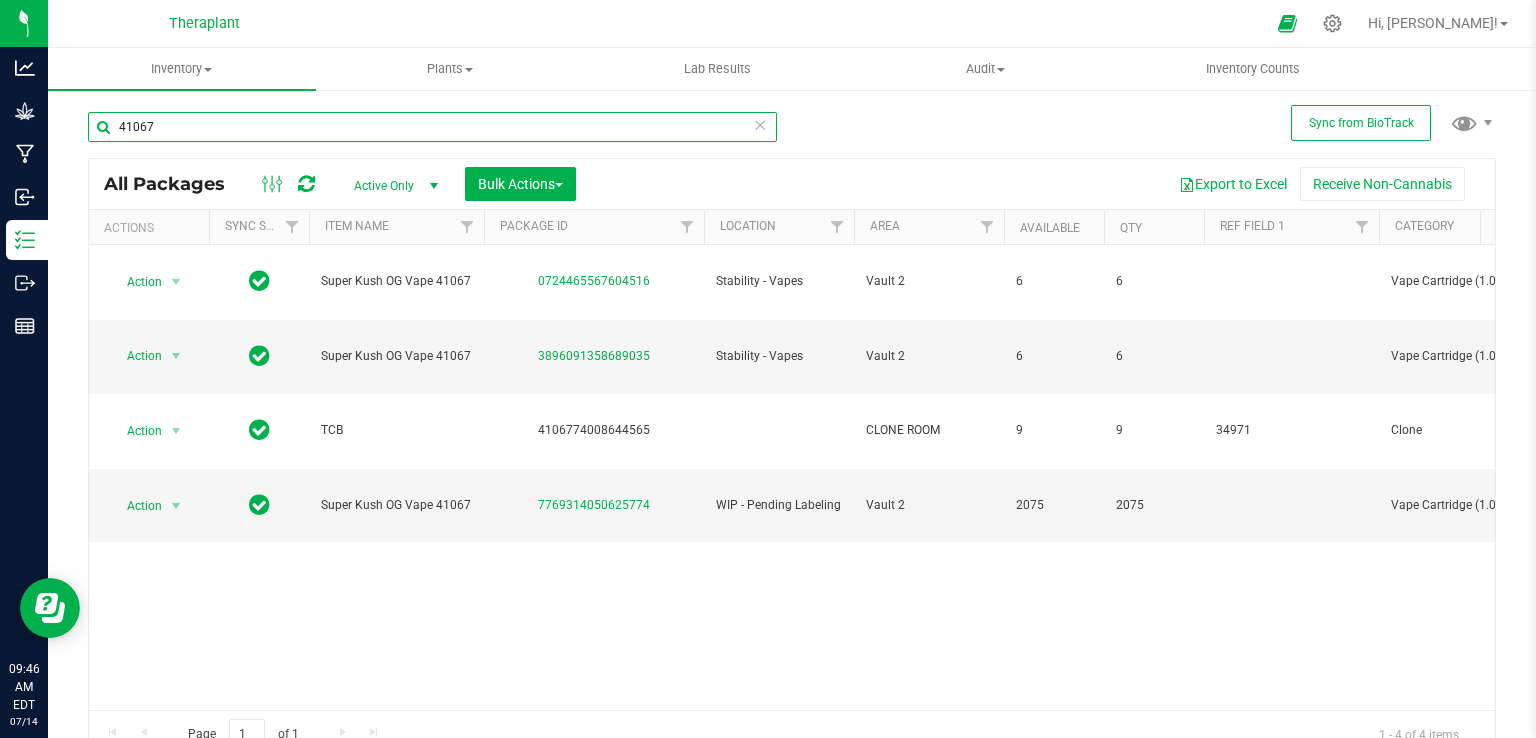 click on "41067" at bounding box center [432, 127] 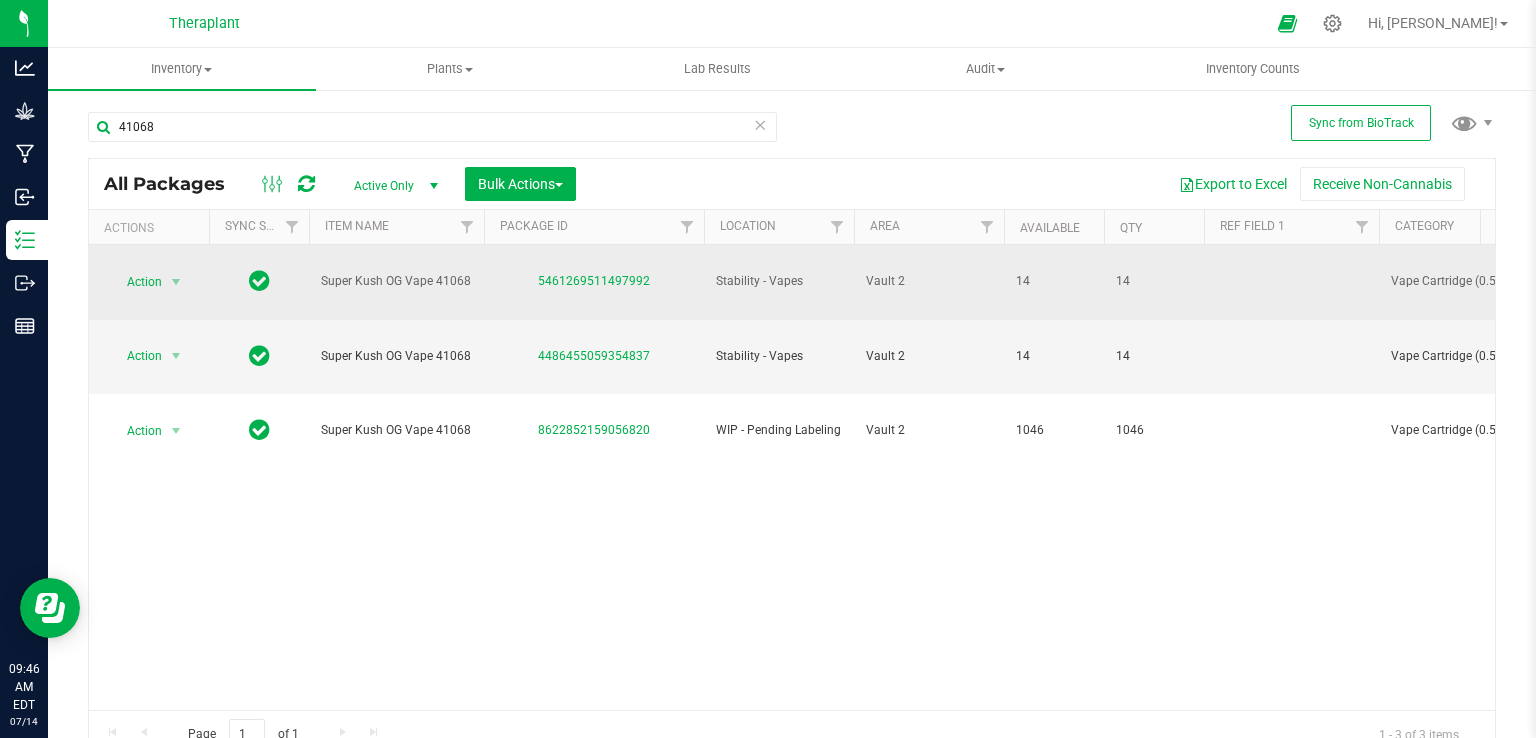 click on "Action" at bounding box center (136, 282) 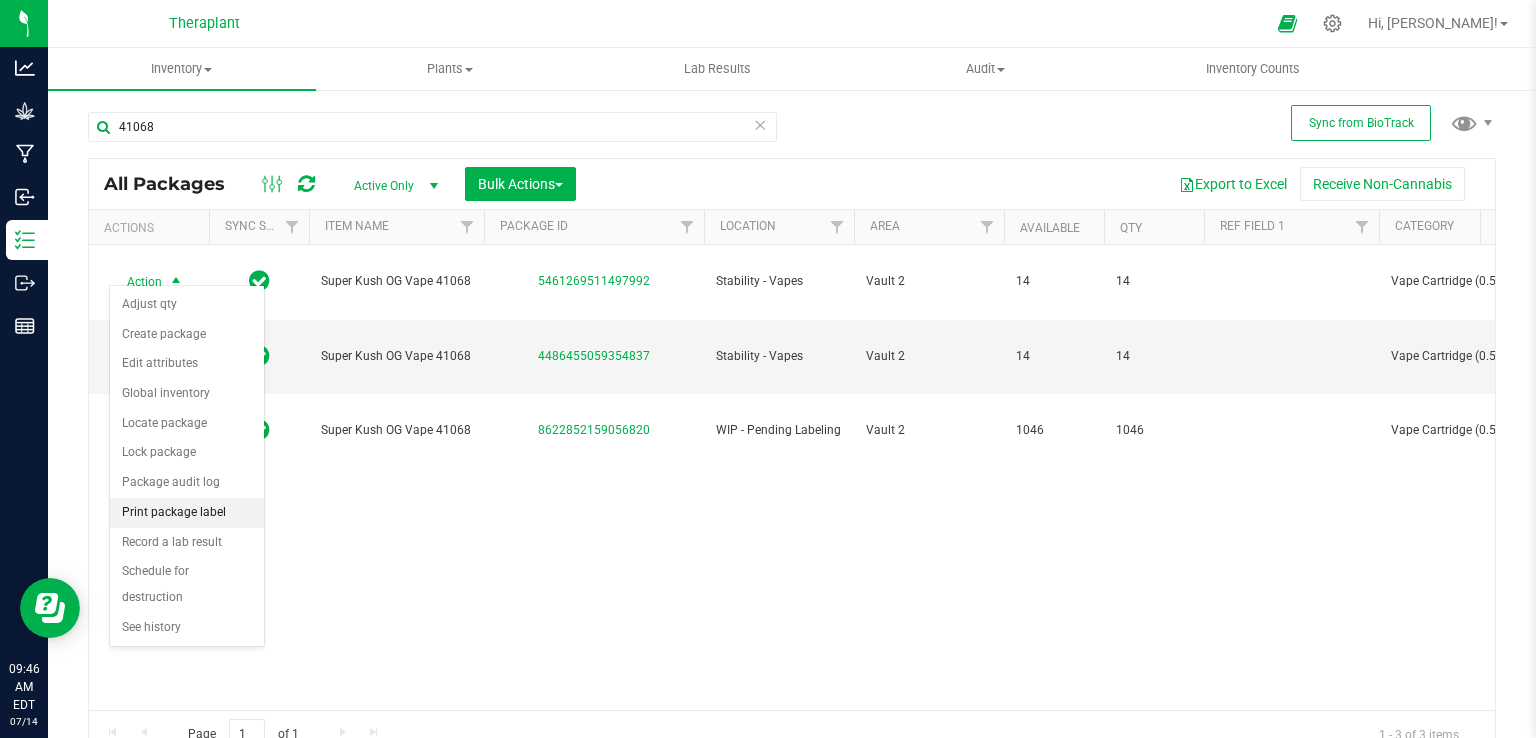 click on "Print package label" at bounding box center (187, 513) 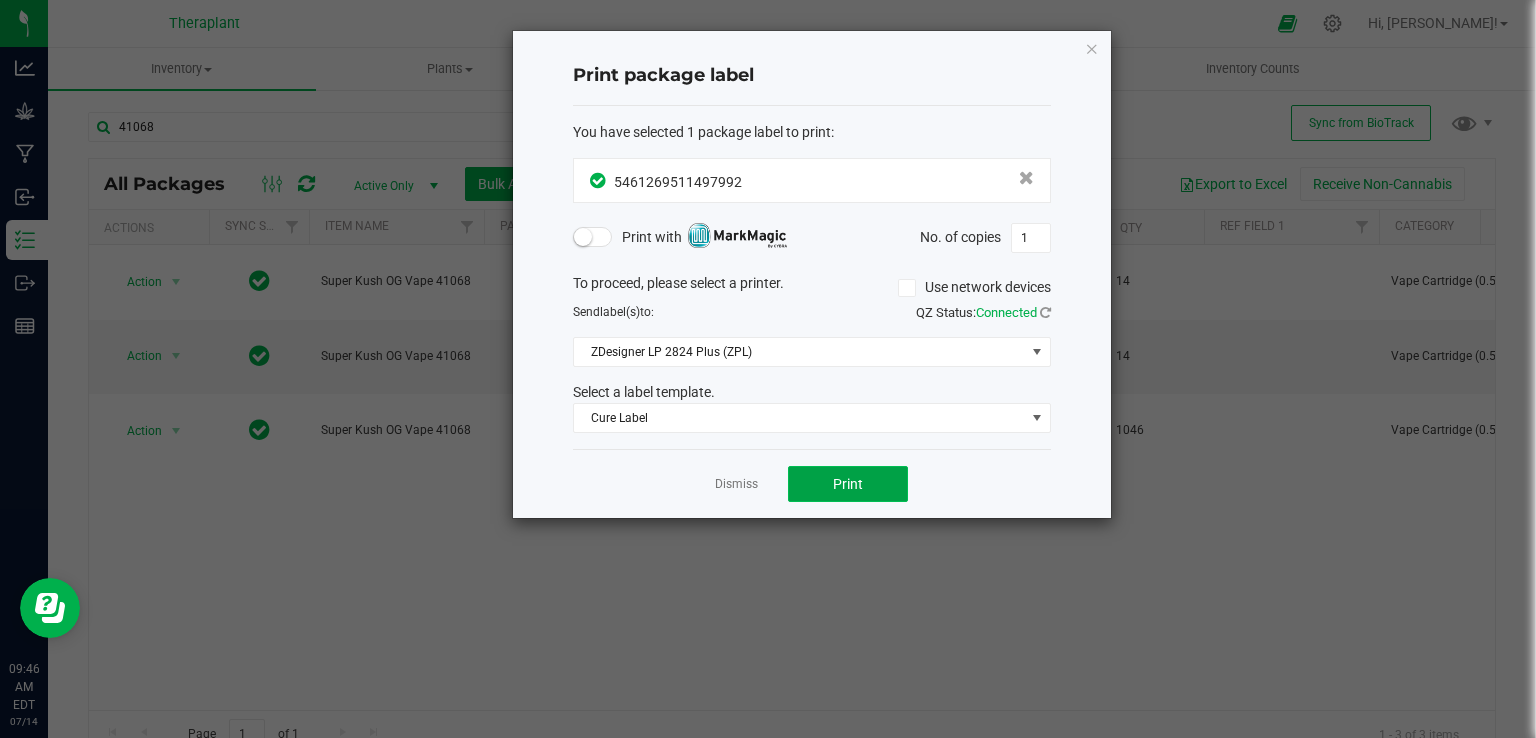 click on "Print" 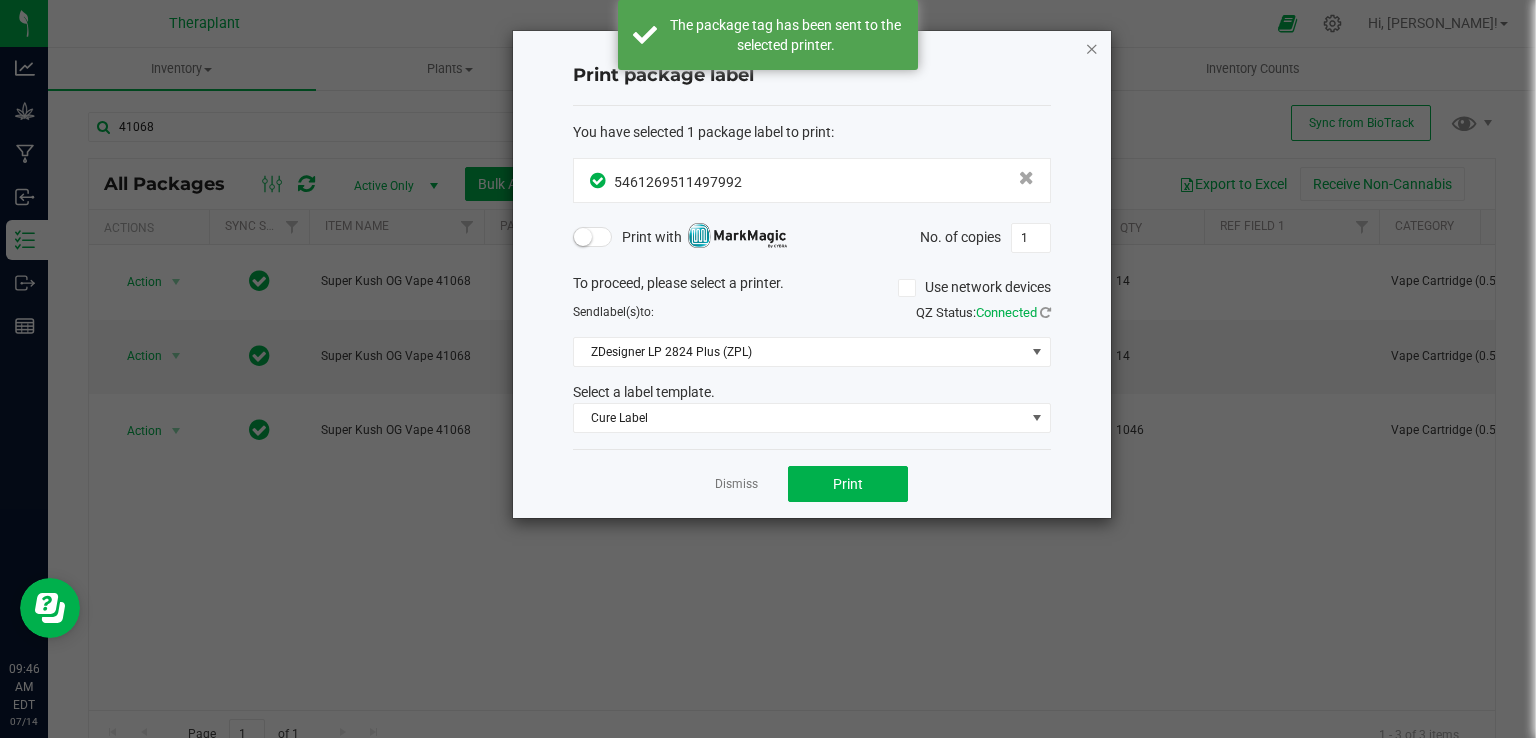 click 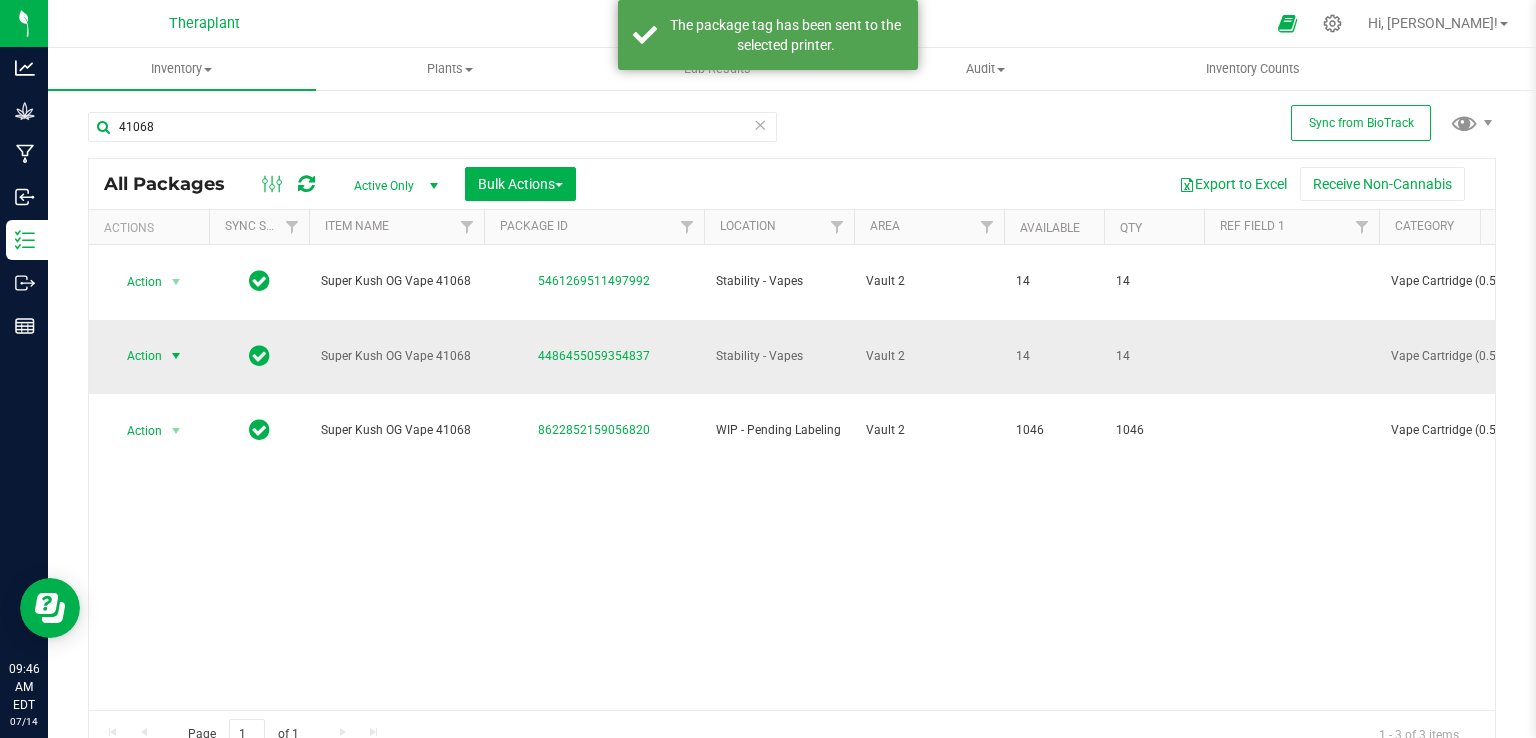click on "Action" at bounding box center (136, 356) 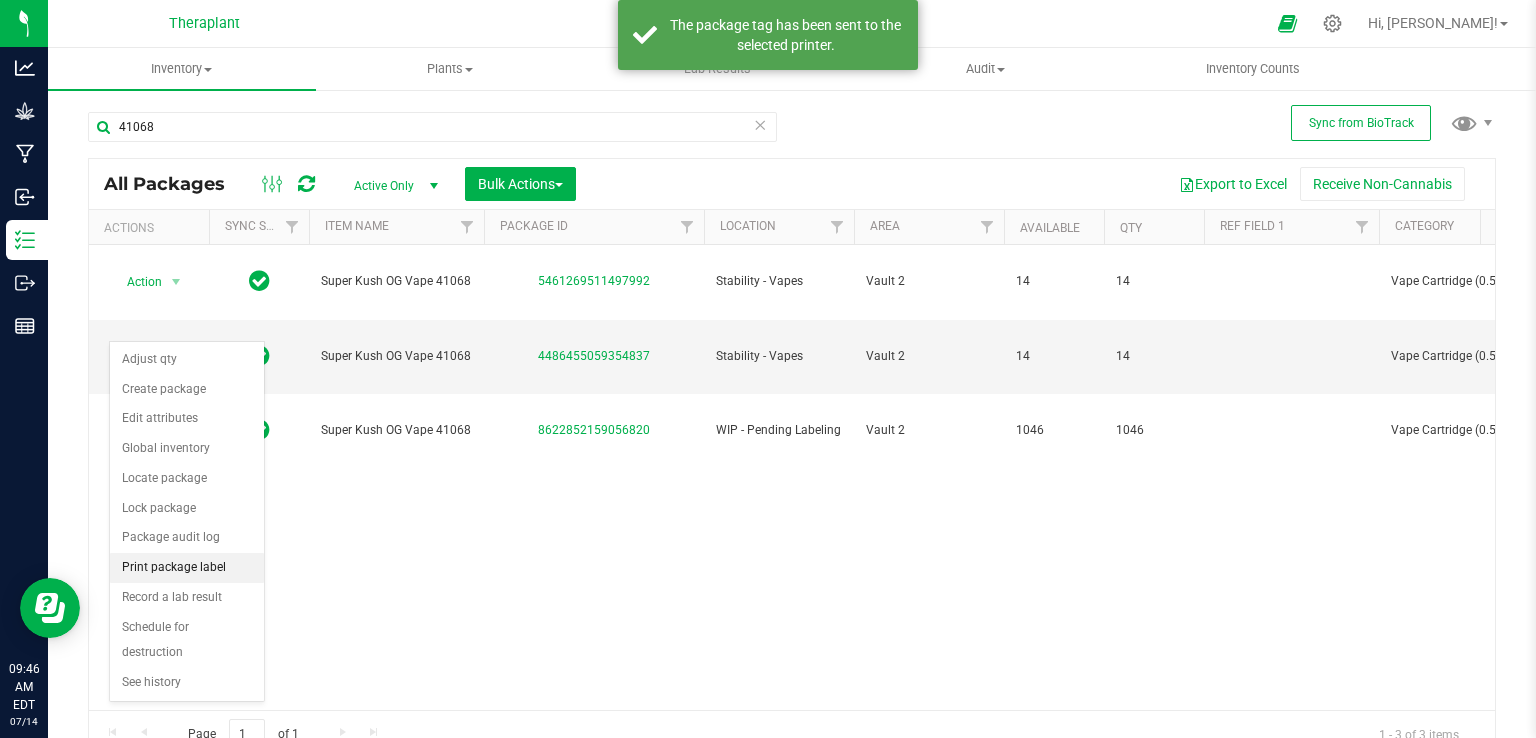 click on "Print package label" at bounding box center [187, 568] 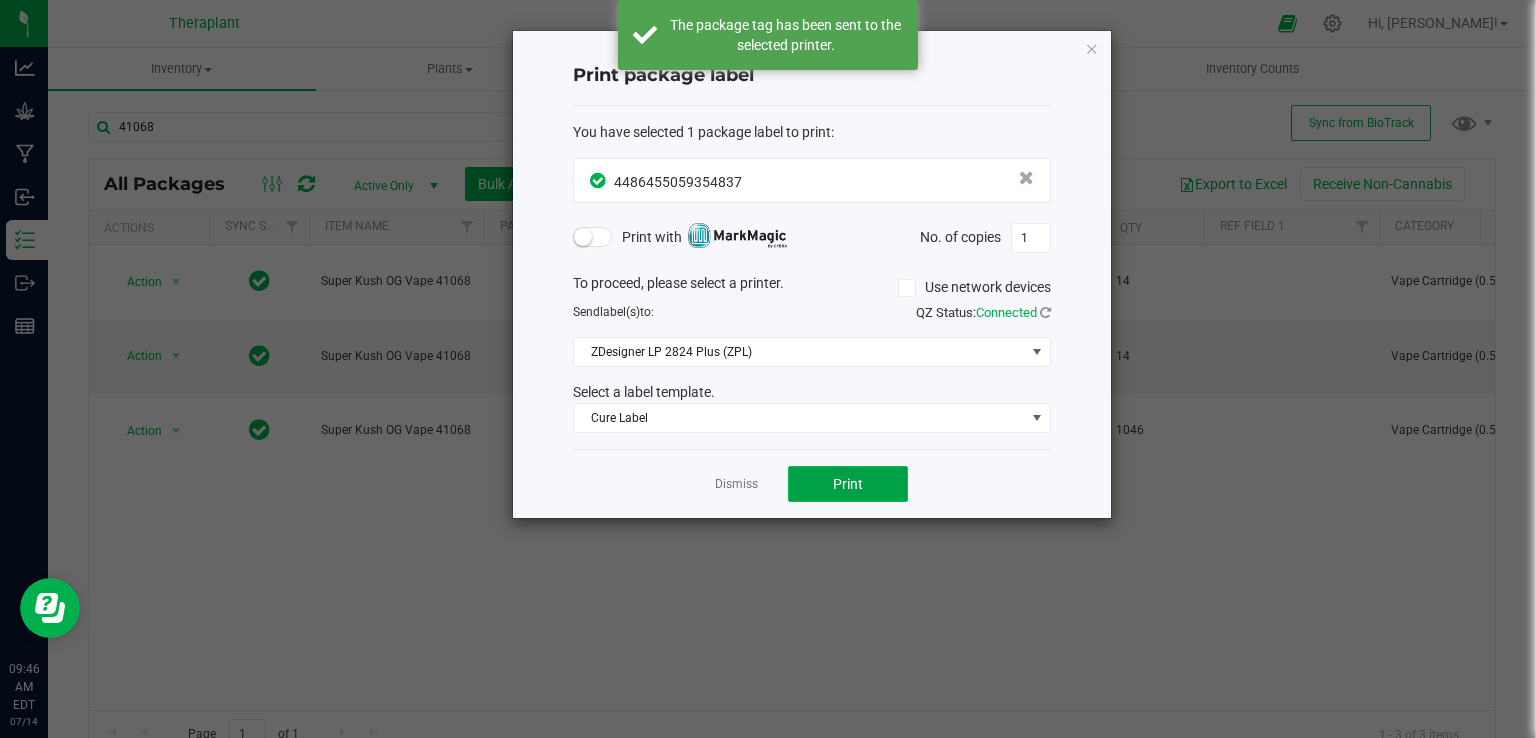 click on "Print" 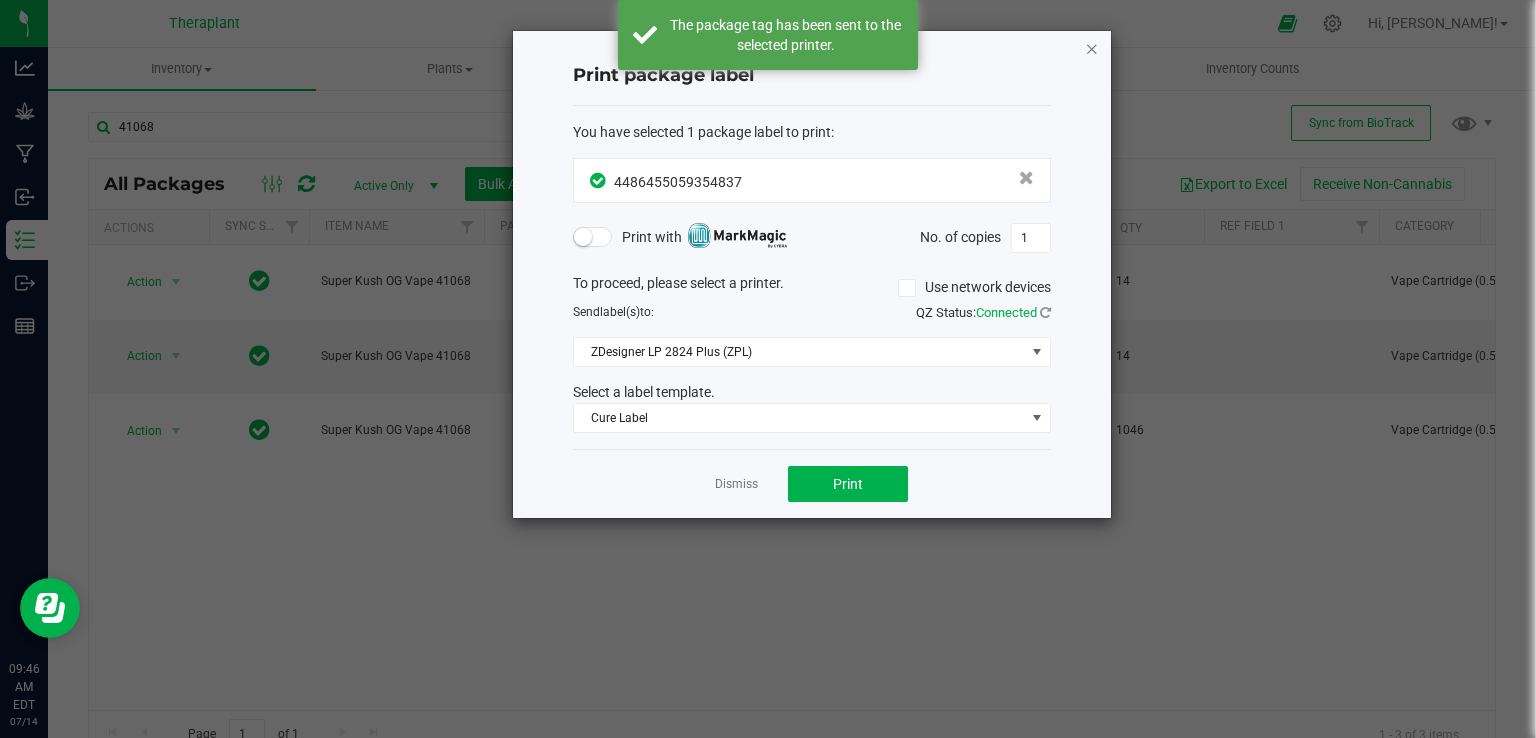 click 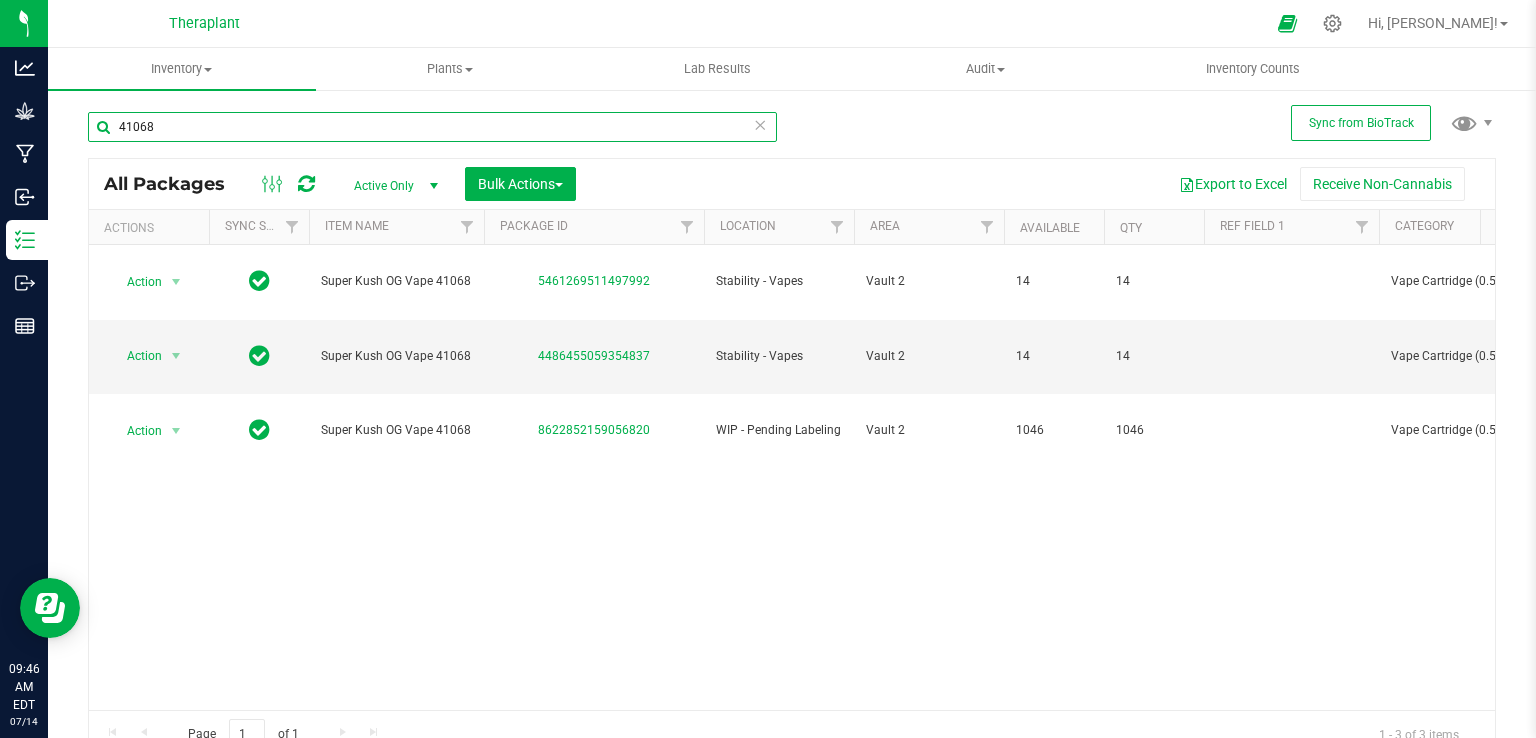 click on "41068" at bounding box center (432, 127) 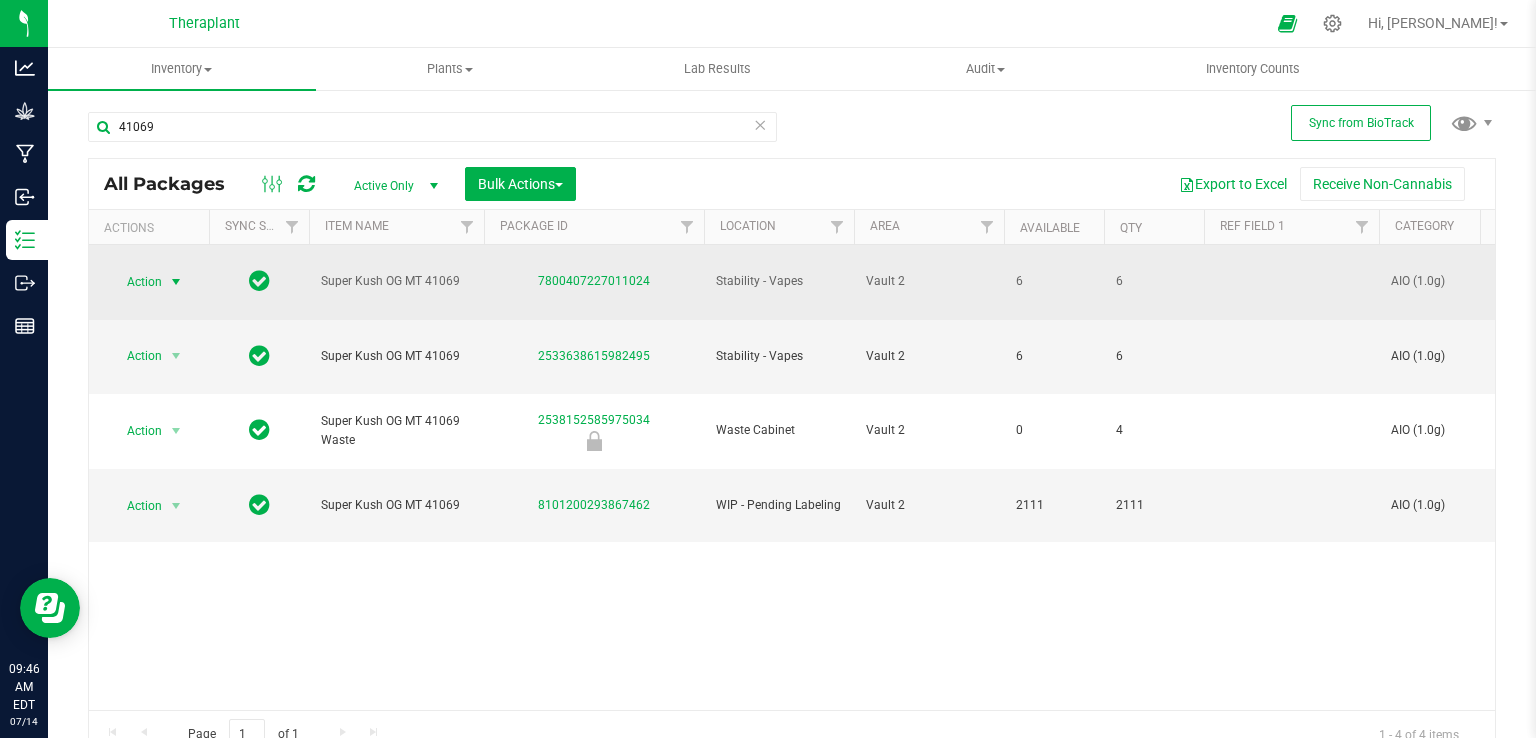 click at bounding box center [176, 282] 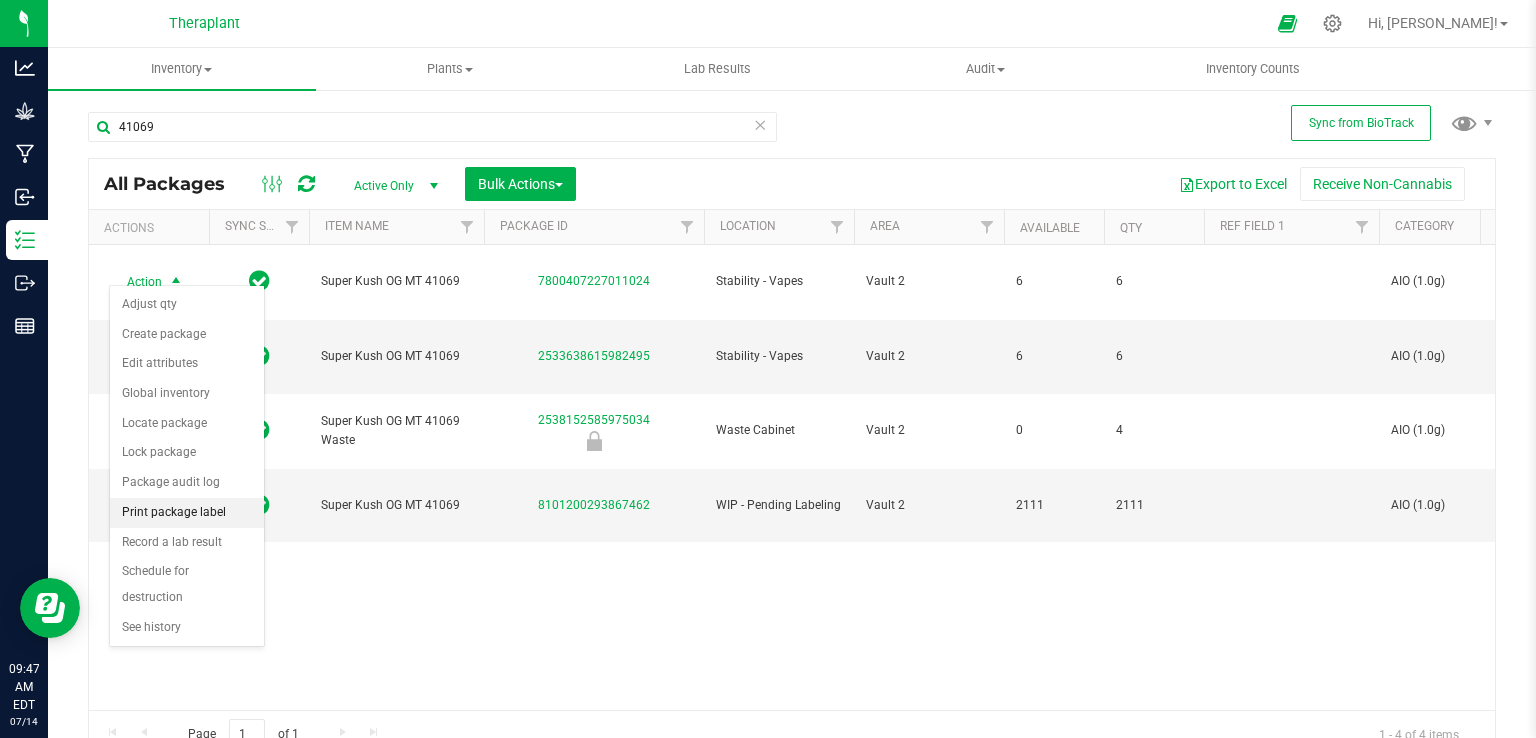 click on "Print package label" at bounding box center [187, 513] 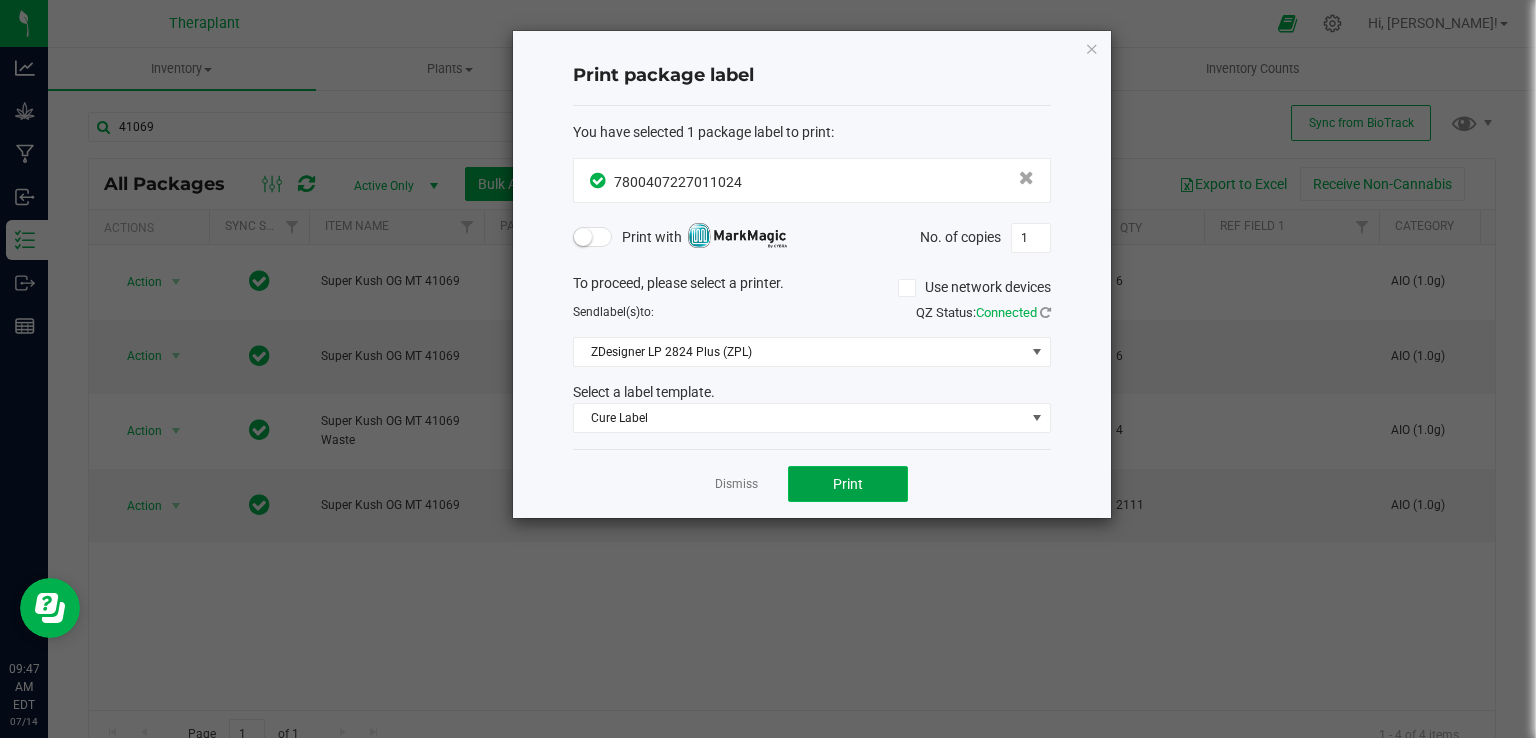 click on "Print" 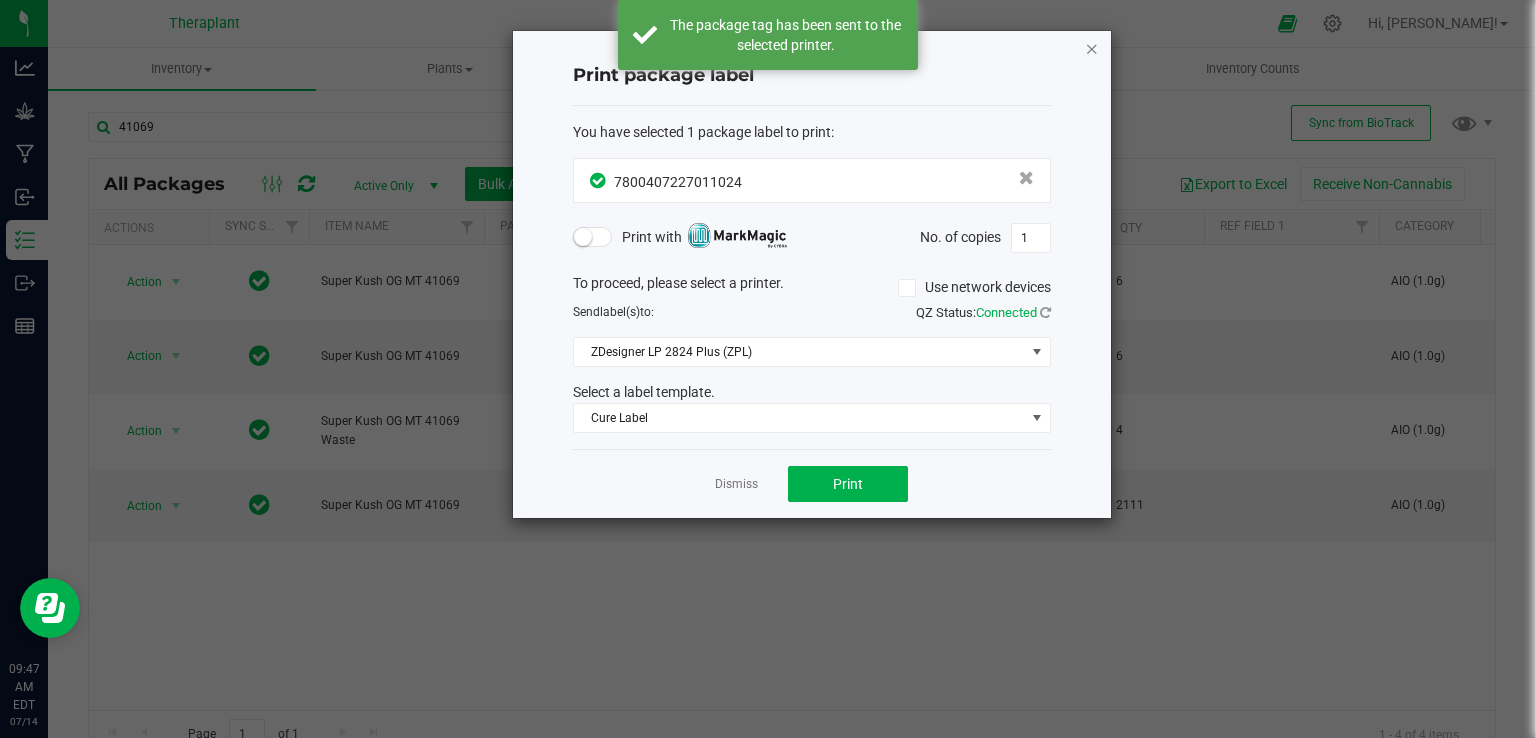 click 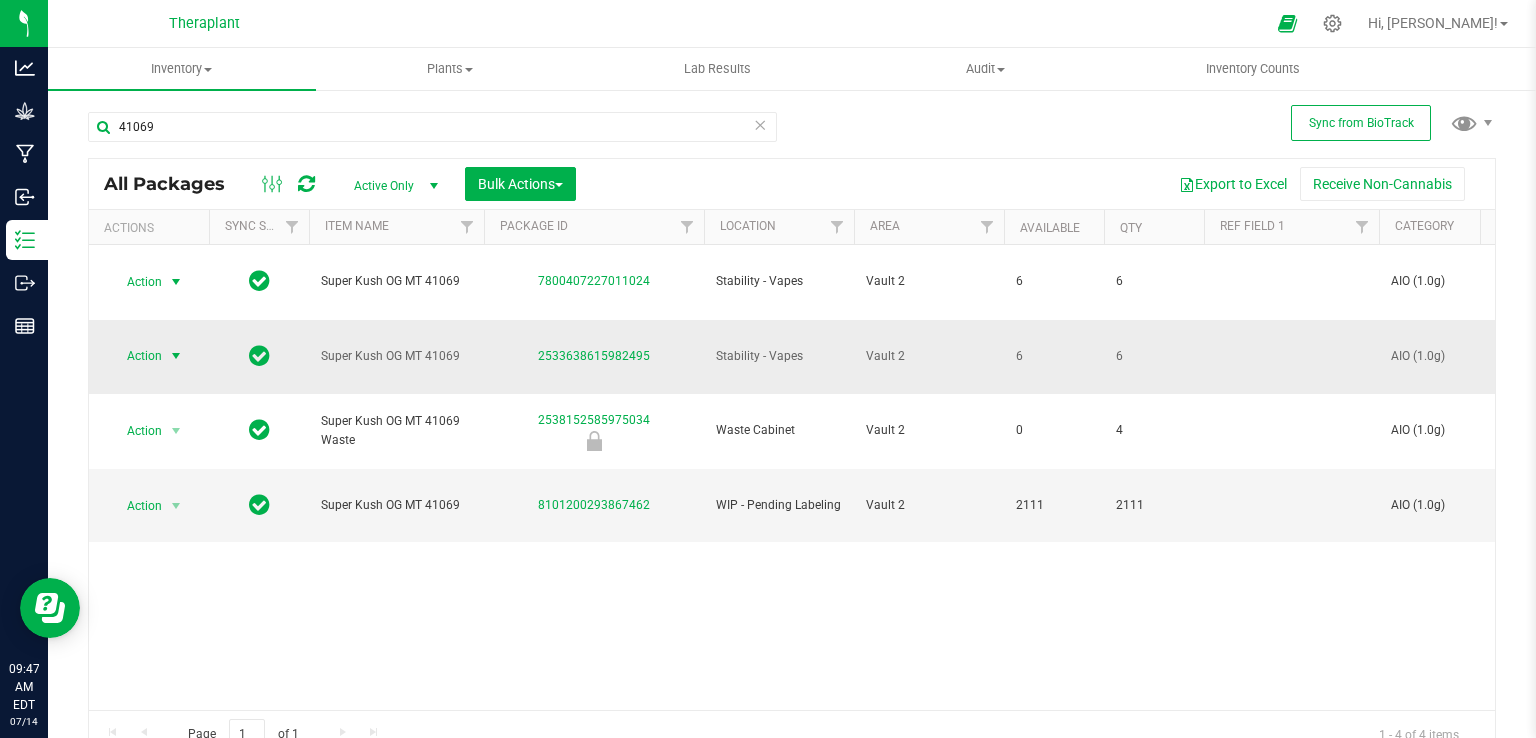 click at bounding box center [176, 356] 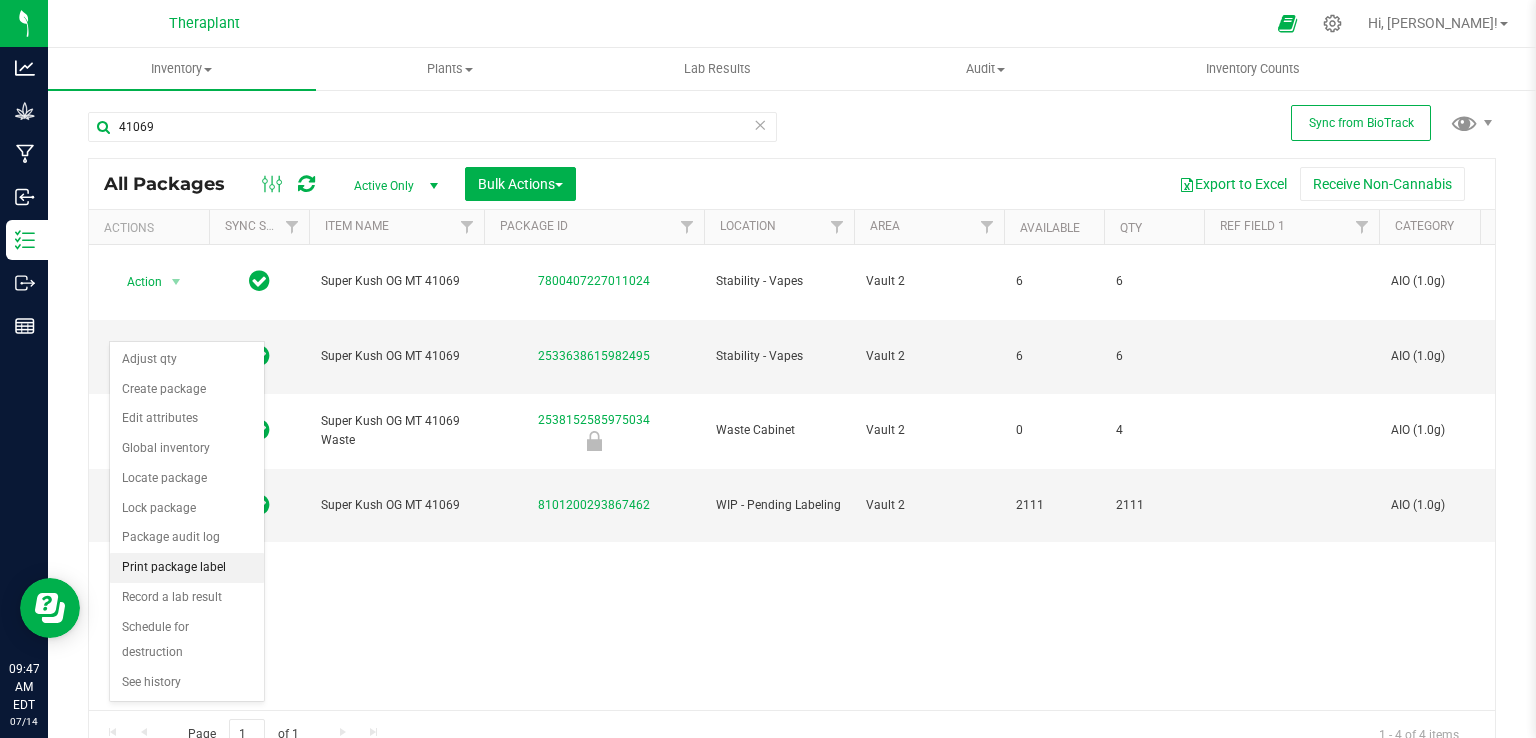 click on "Print package label" at bounding box center [187, 568] 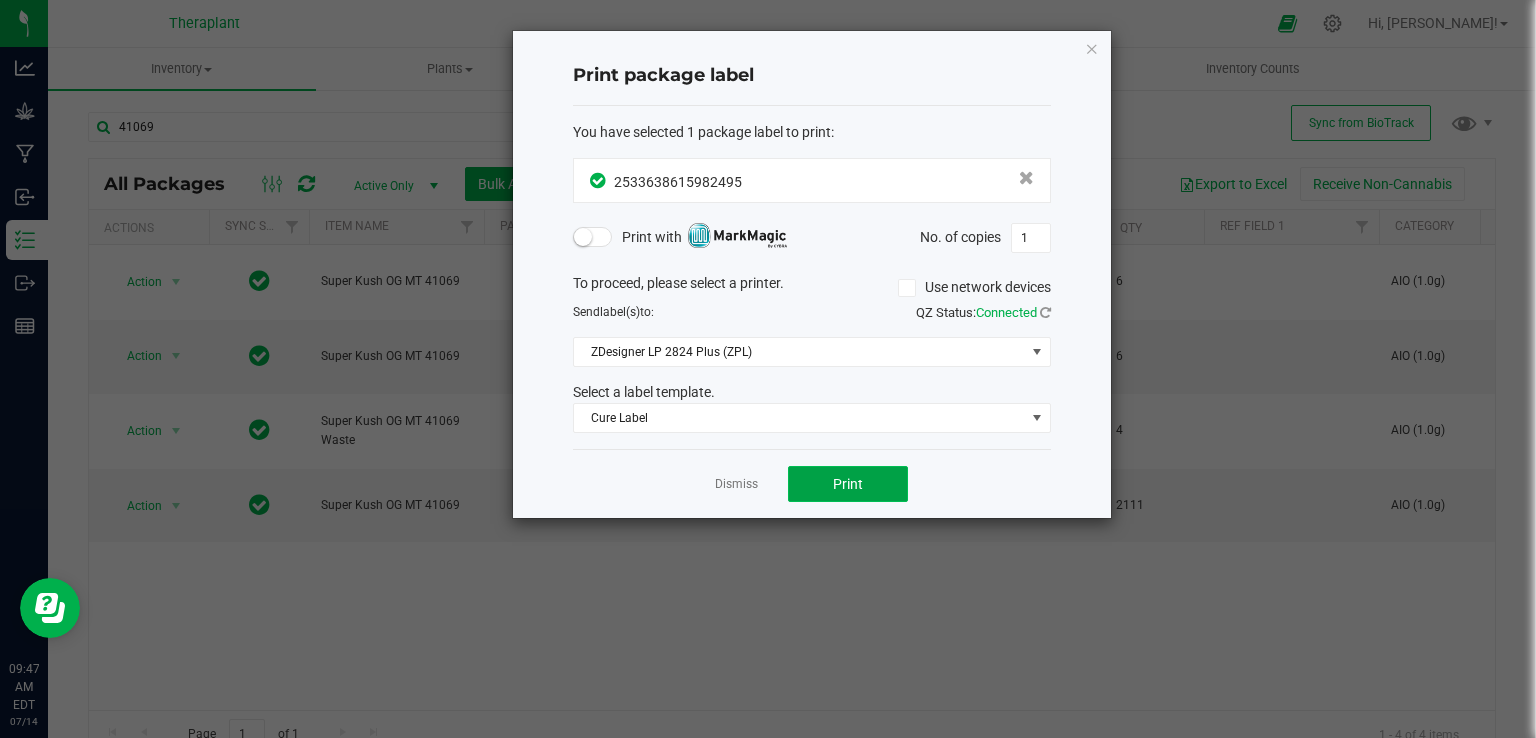 click on "Print" 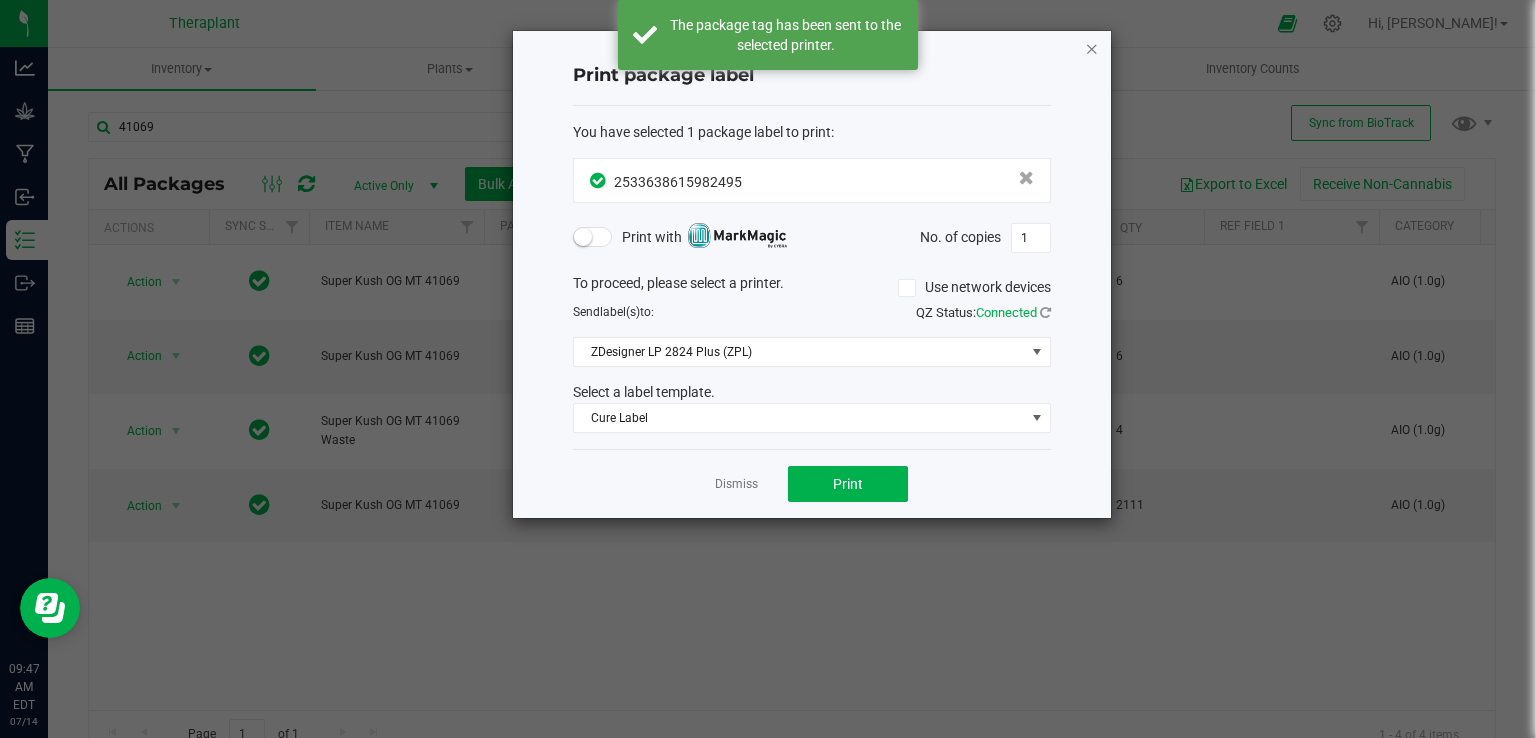 click 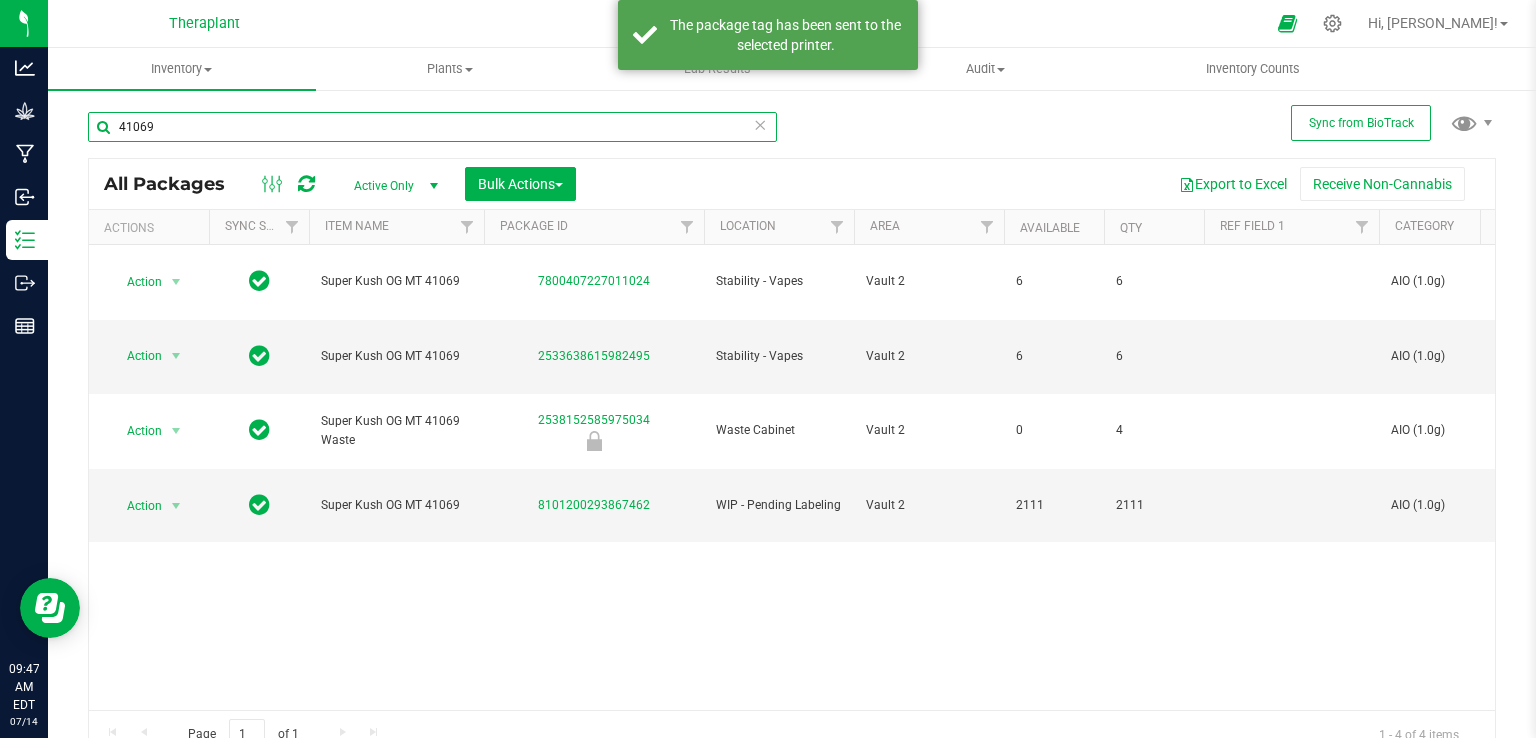 click on "41069" at bounding box center [432, 127] 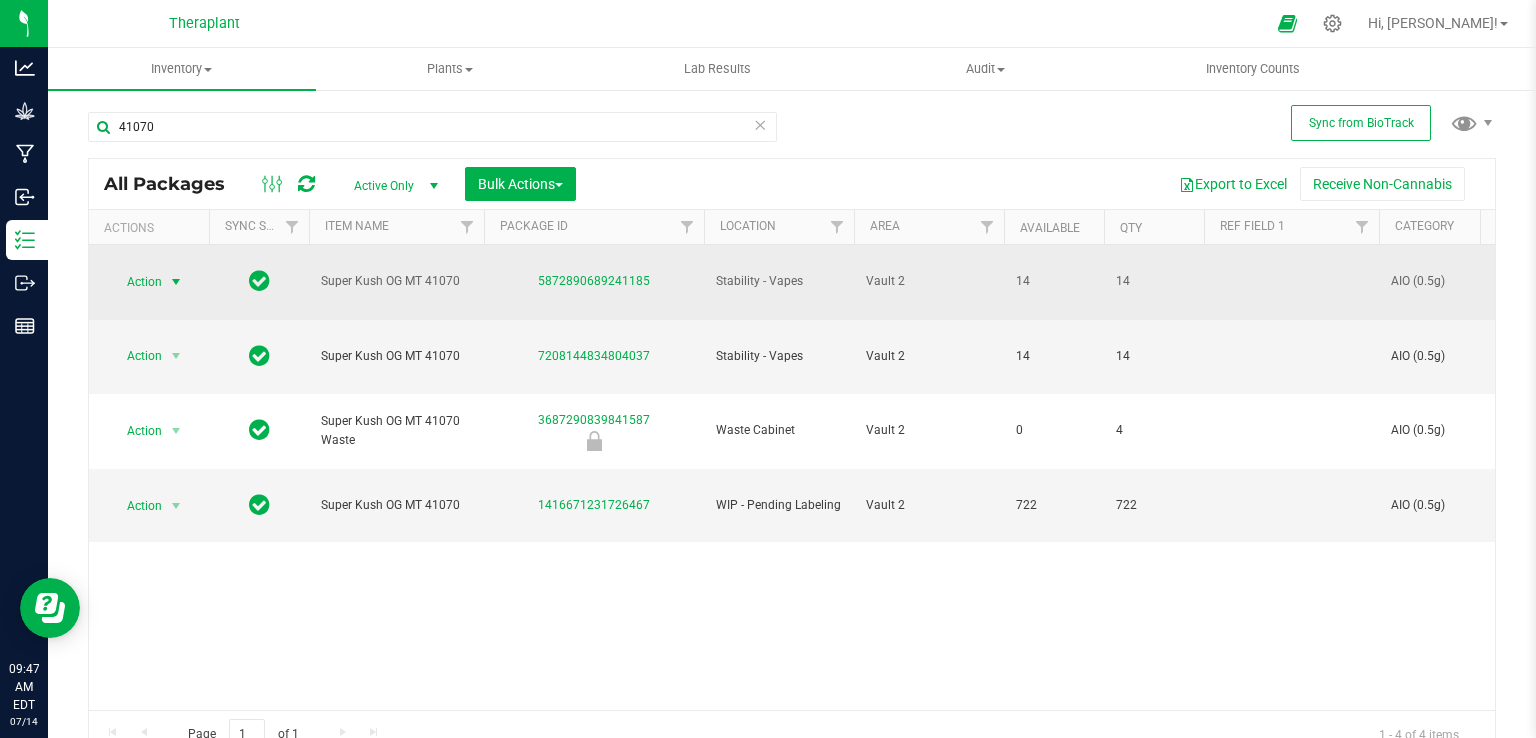 click at bounding box center (176, 282) 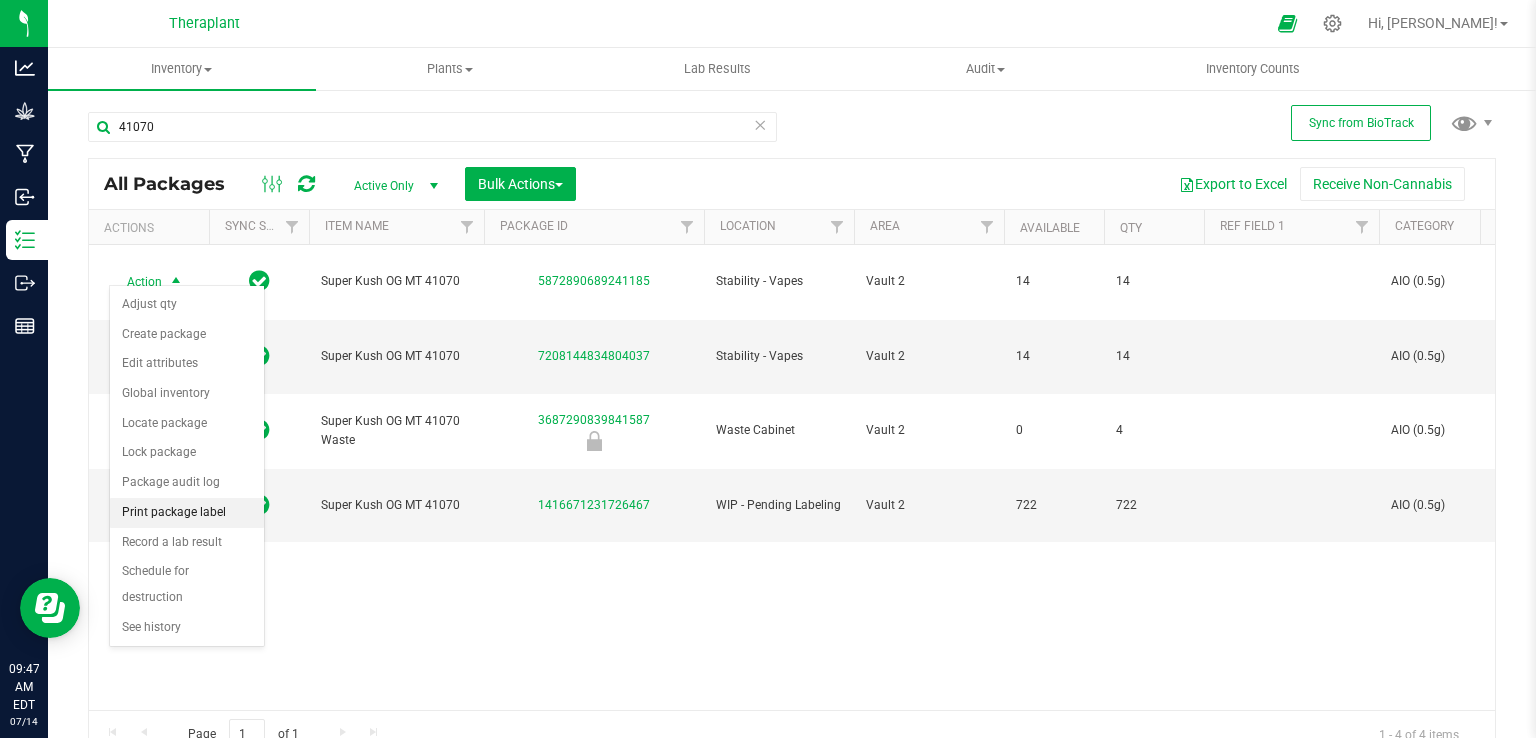 click on "Print package label" at bounding box center (187, 513) 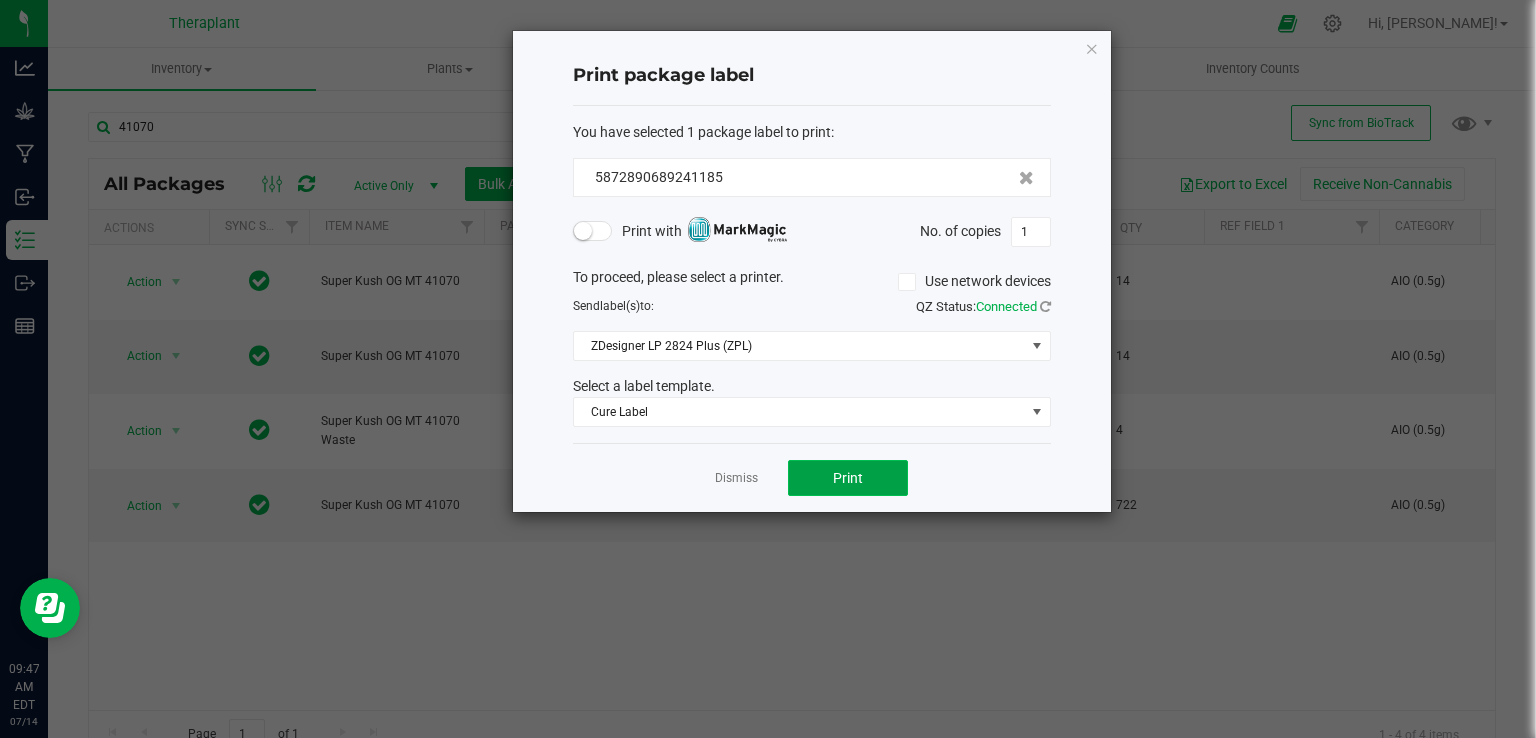click on "Print" 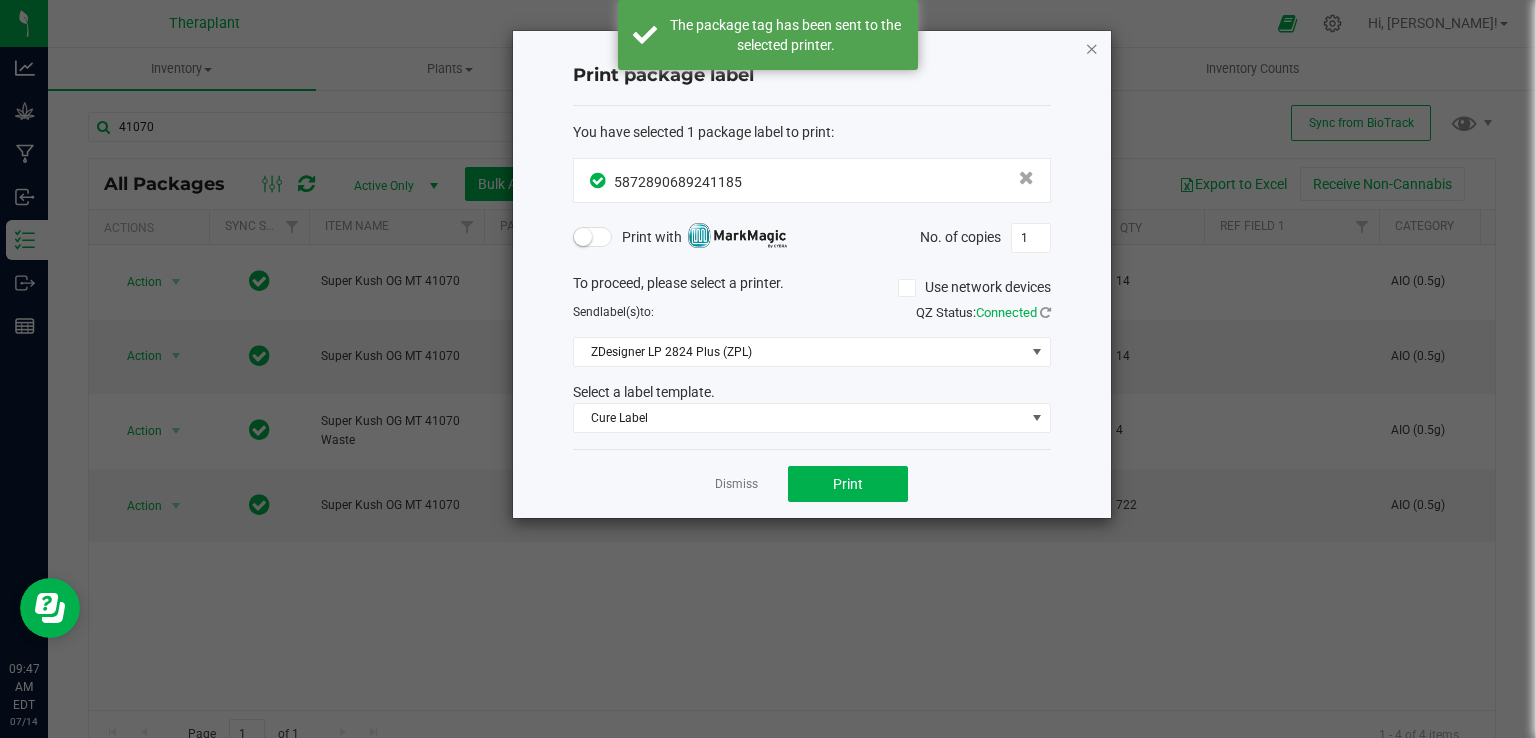 click 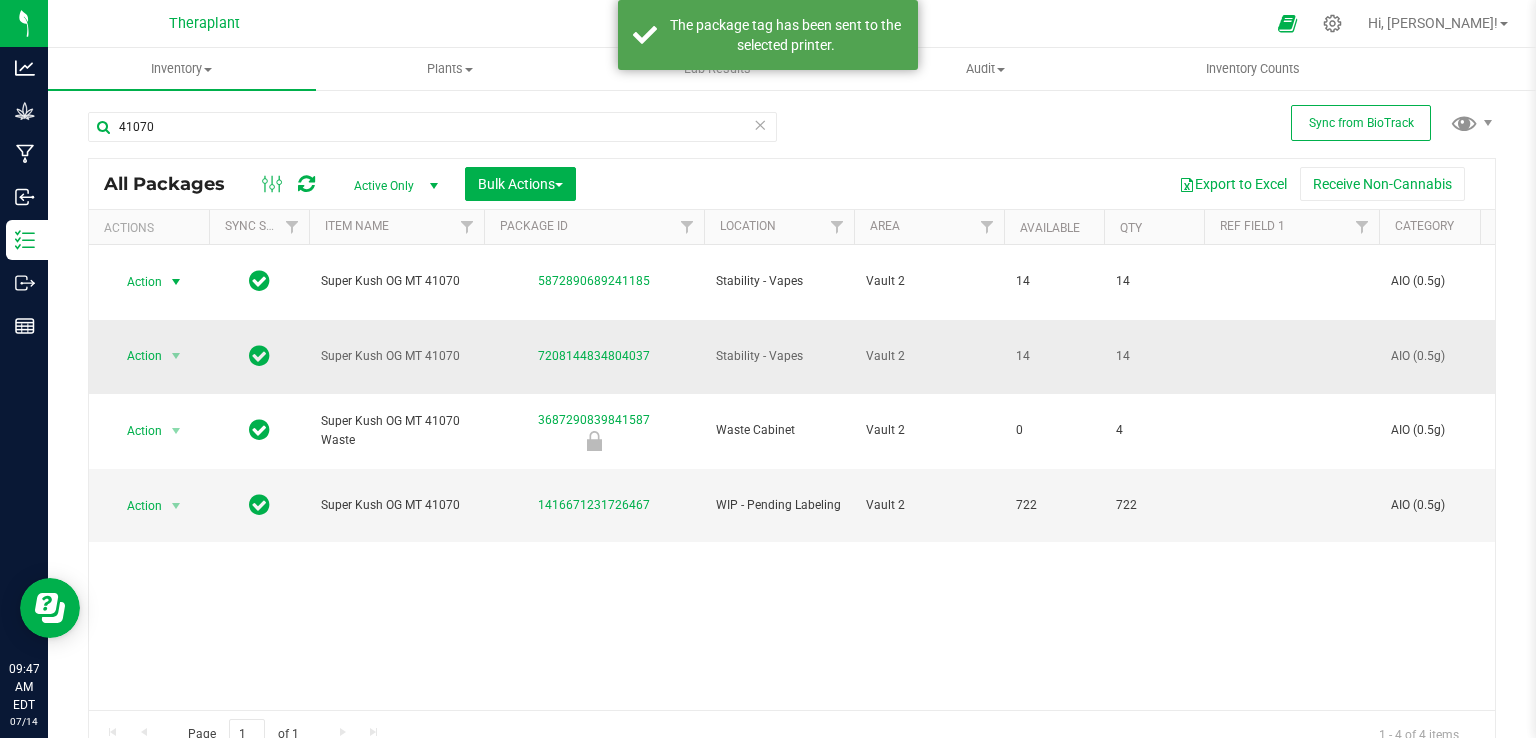 click on "Action" at bounding box center (136, 356) 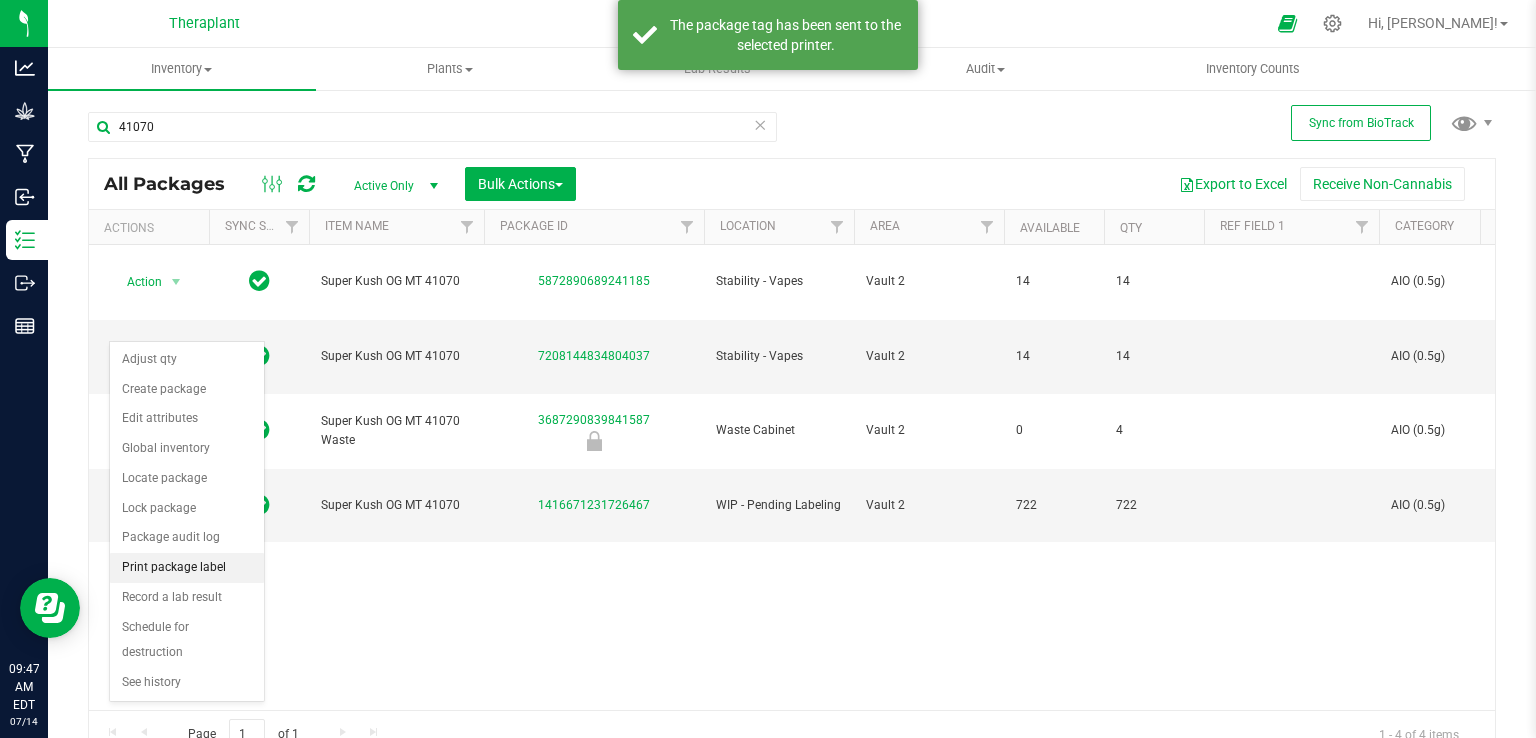 click on "Print package label" at bounding box center (187, 568) 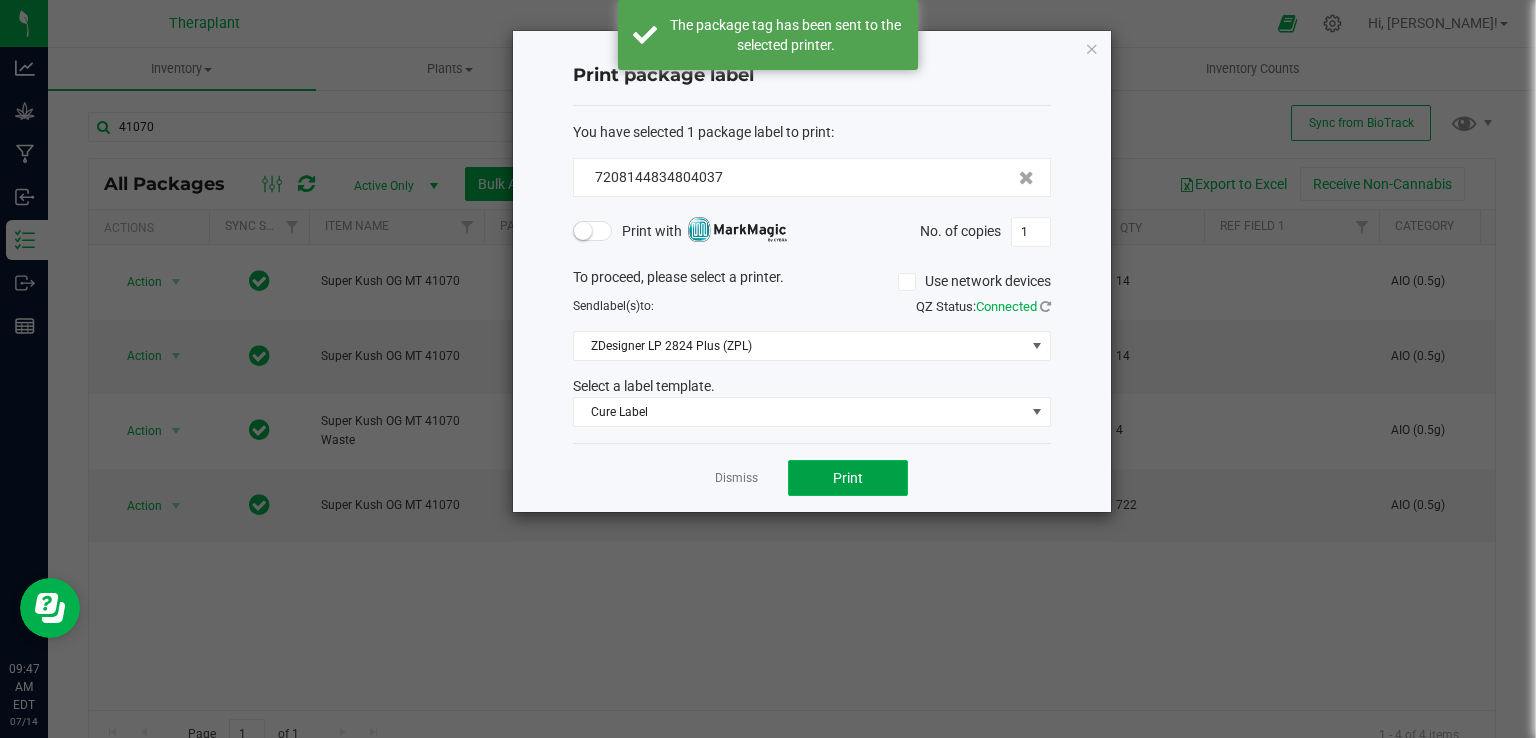 click on "Print" 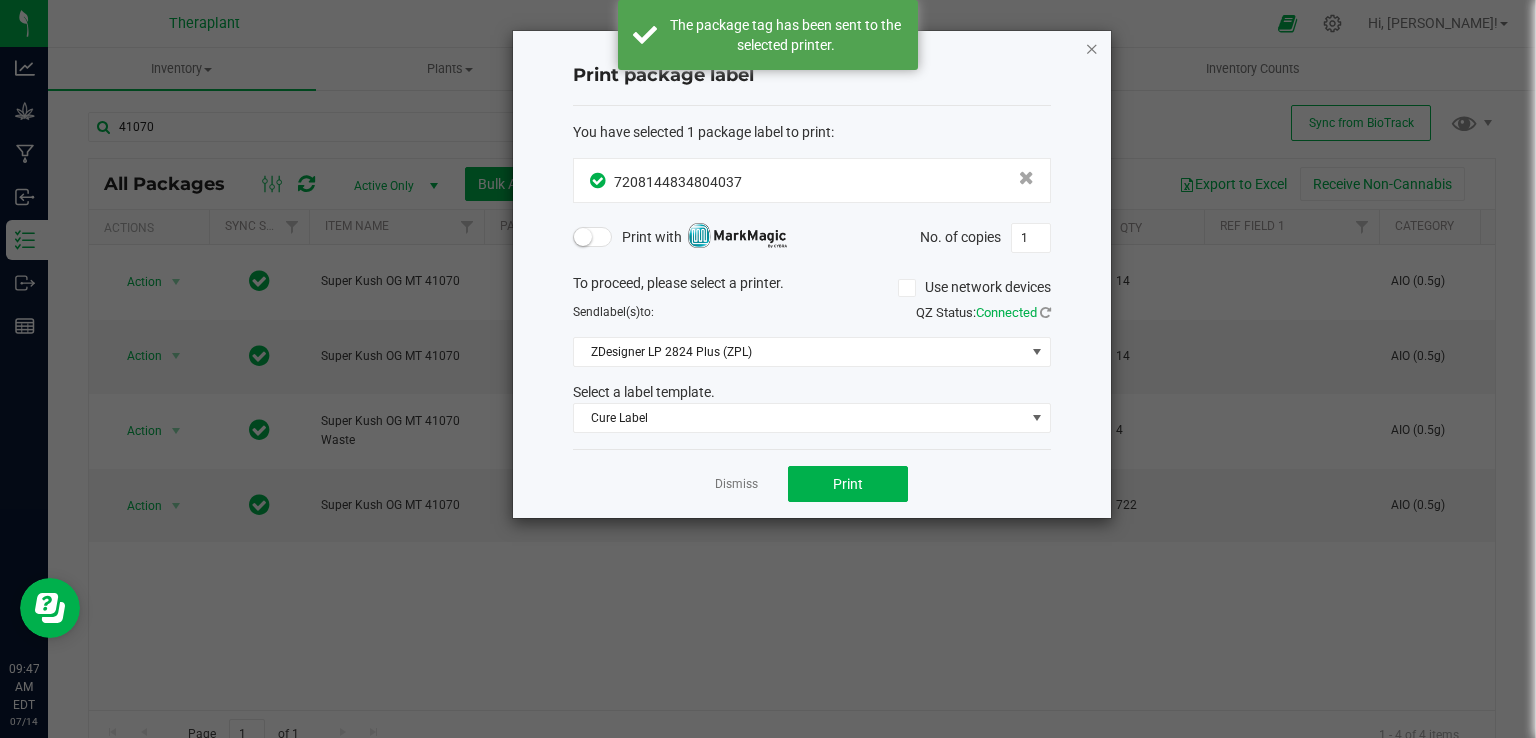 click 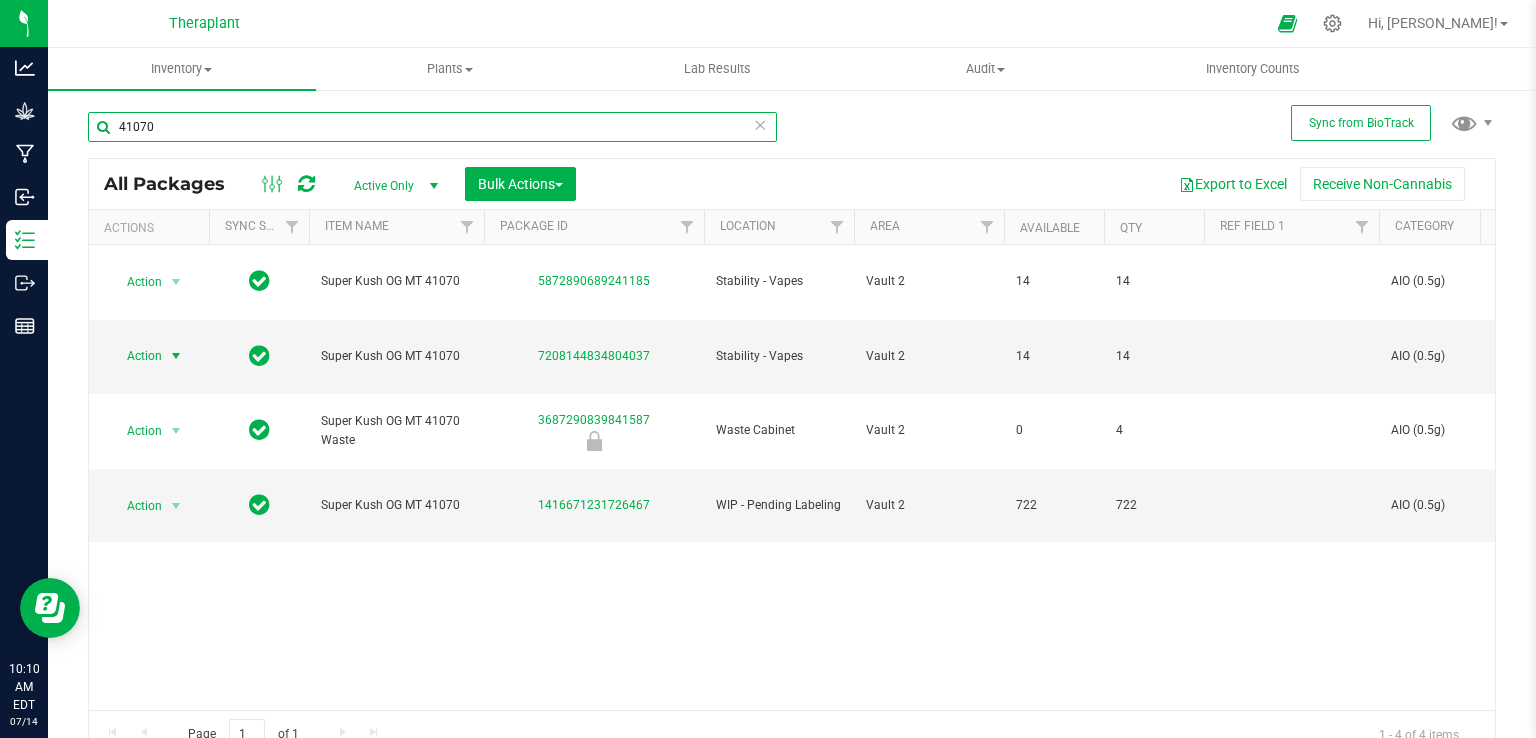 click on "41070" at bounding box center [432, 127] 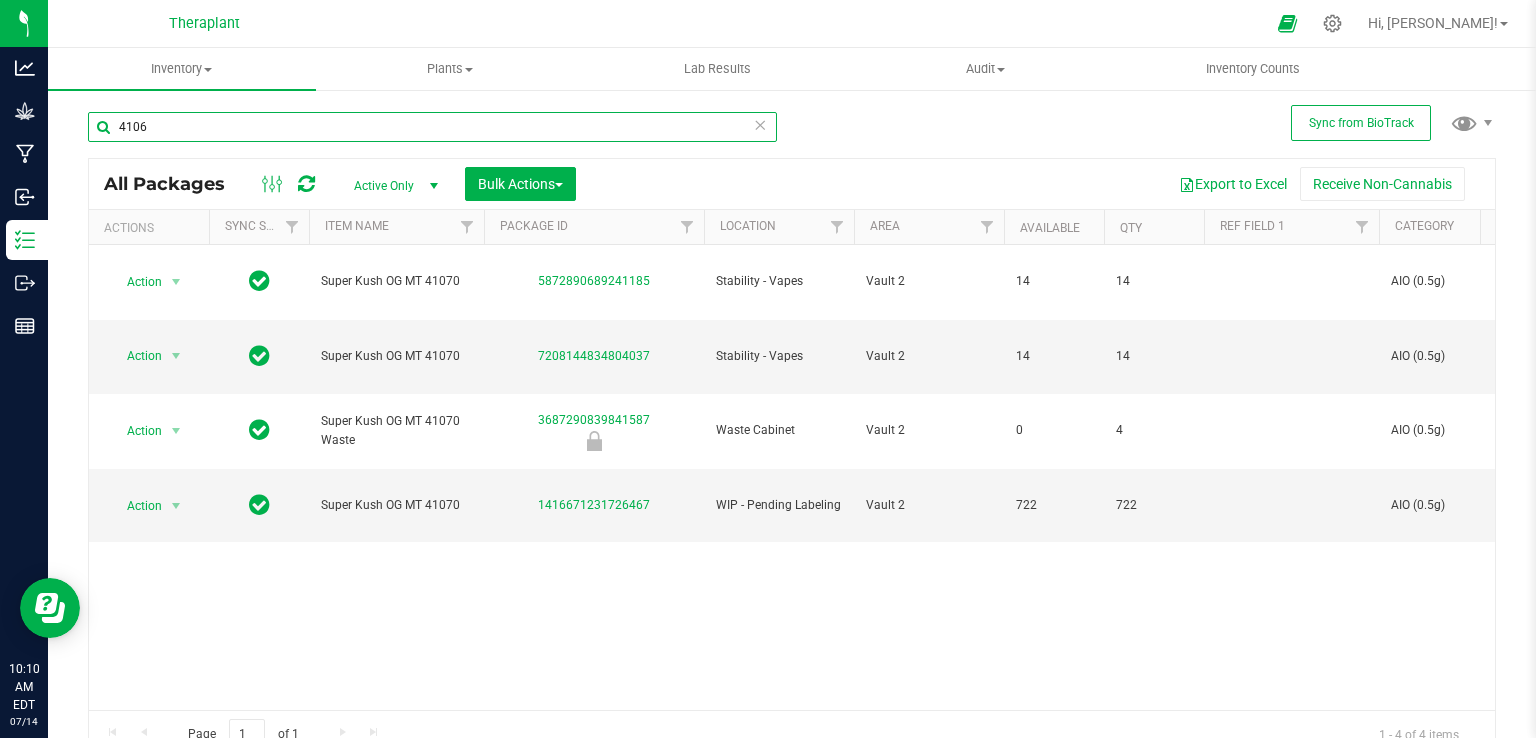 type on "41069" 